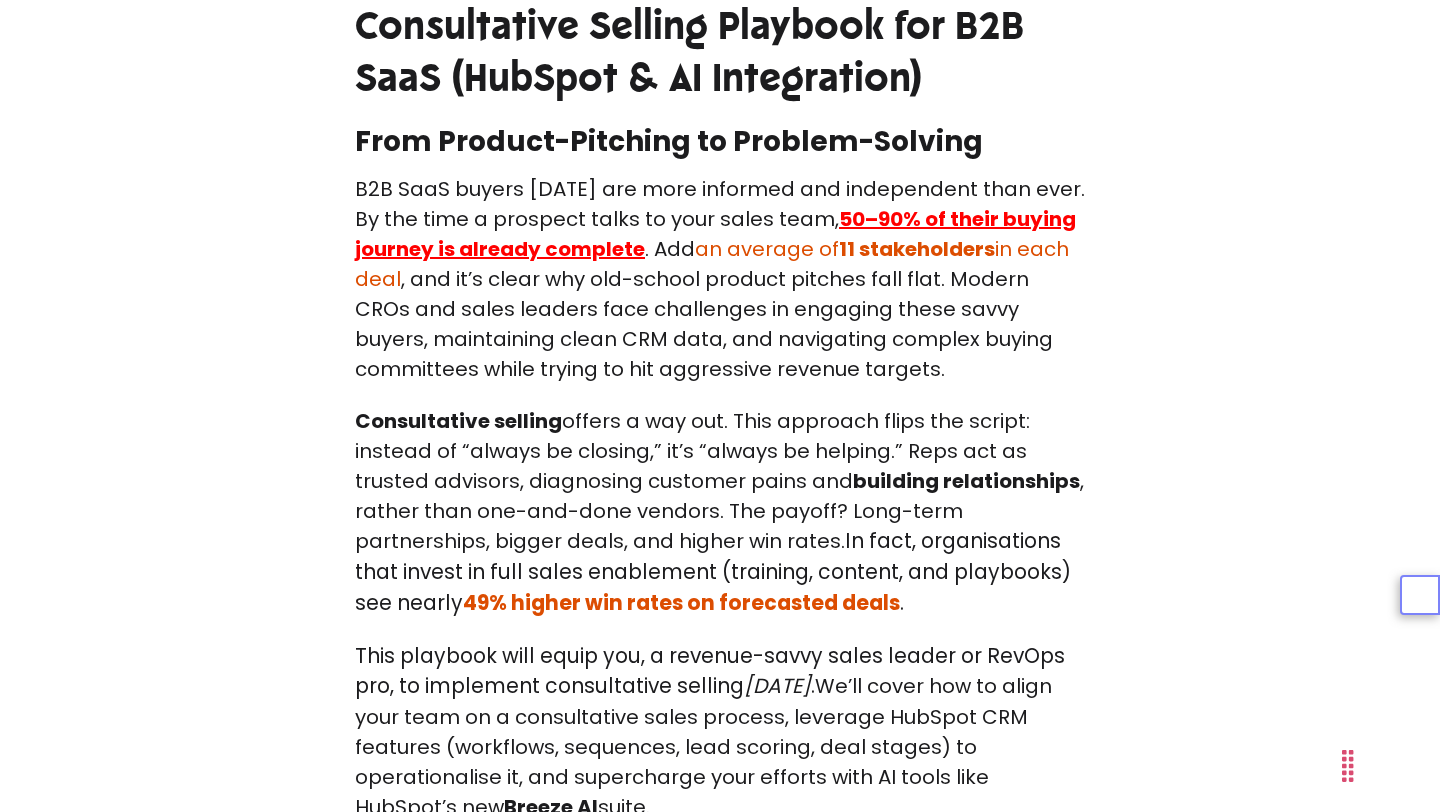 scroll, scrollTop: 655, scrollLeft: 0, axis: vertical 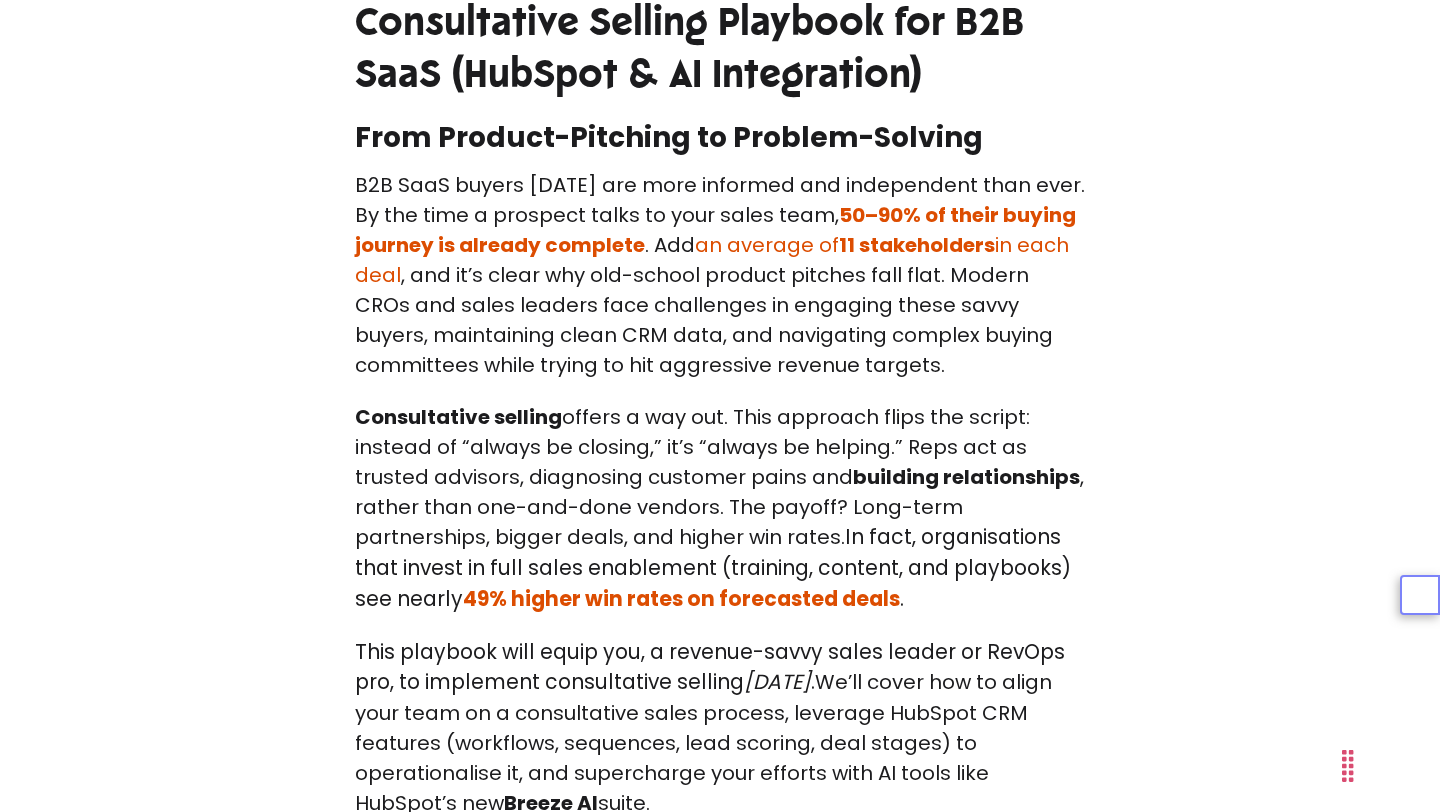 click on "From Product-Pitching to Problem-Solving" at bounding box center (720, 138) 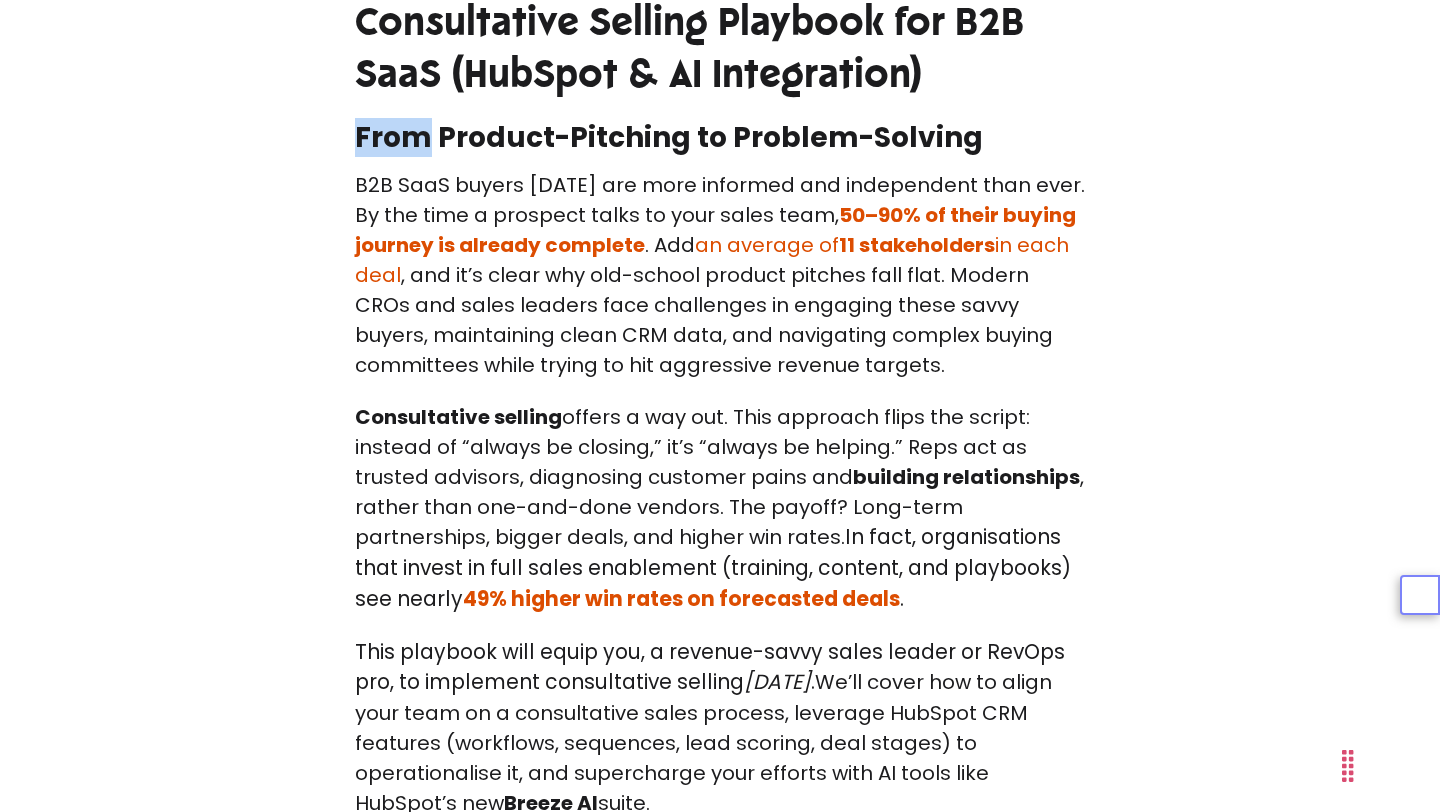click on "From Product-Pitching to Problem-Solving" at bounding box center (720, 138) 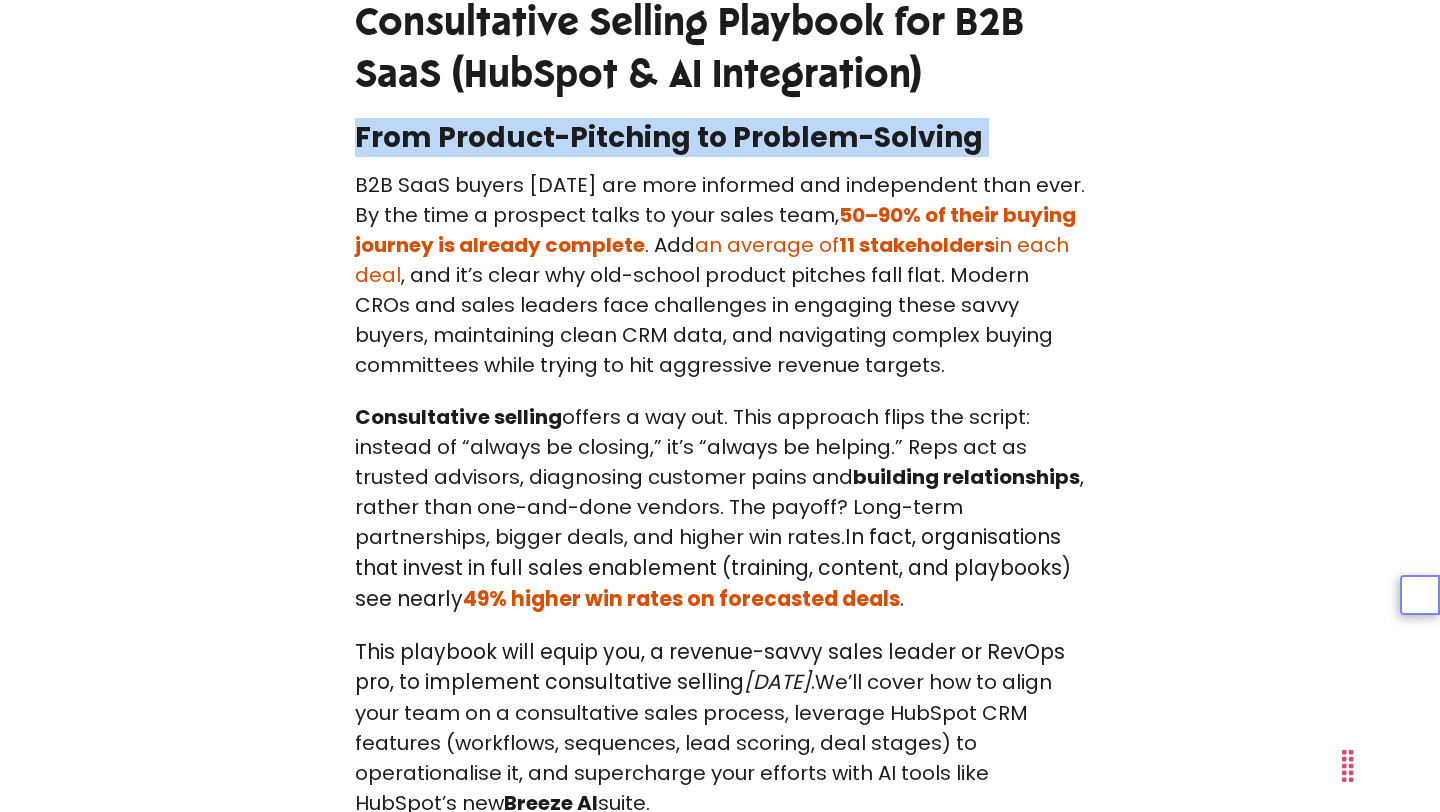 click on "From Product-Pitching to Problem-Solving" at bounding box center [720, 138] 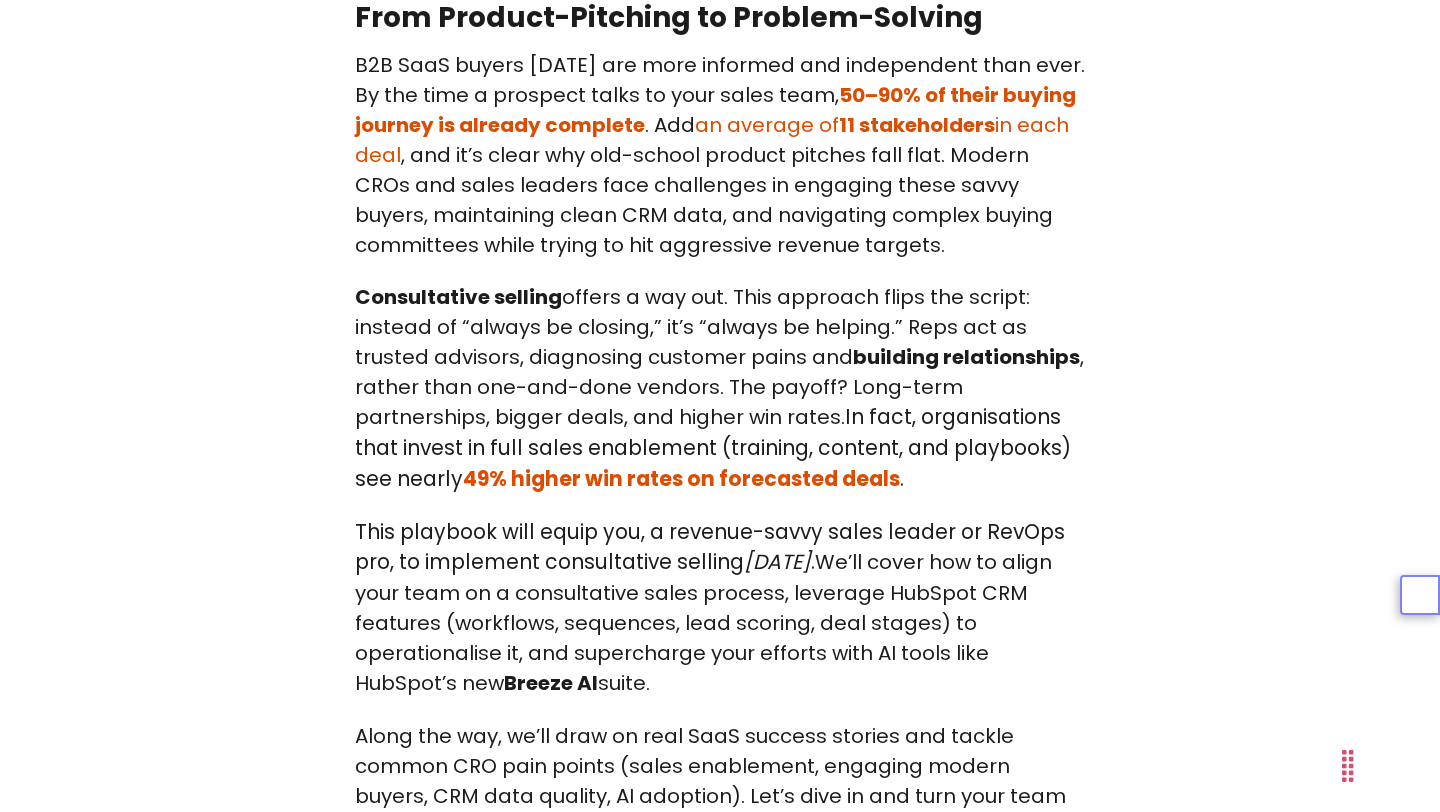 scroll, scrollTop: 1040, scrollLeft: 0, axis: vertical 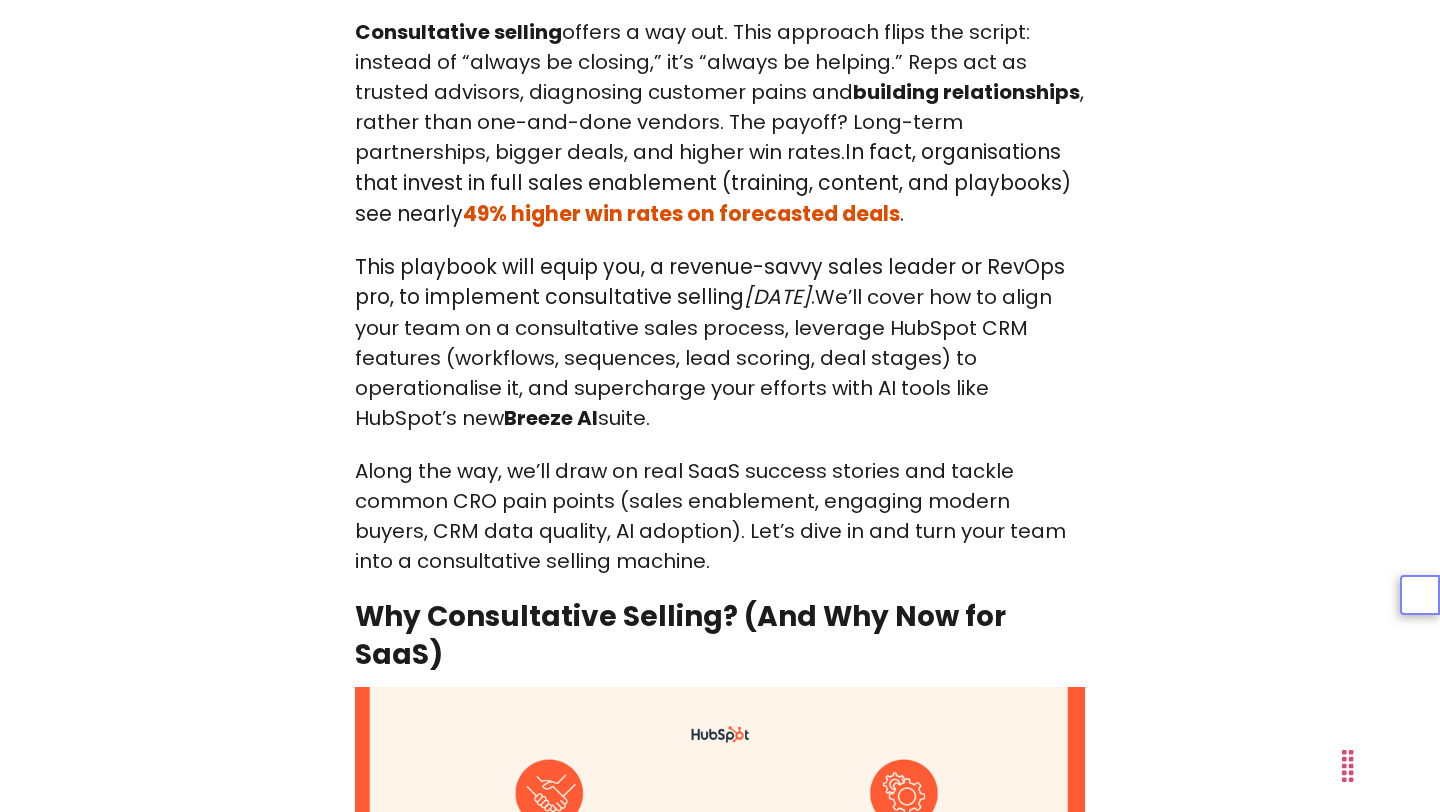 click on "Consultative selling  offers a way out. This approach flips the script: instead of “always be closing,” it’s “always be helping.” Reps act as trusted advisors, diagnosing customer pains and  building relationships , rather than one-and-done vendors. The payoff? Long-term partnerships, bigger deals, and higher win rates.  In fact, organisations that invest in full sales enablement (training, content, and playbooks) see nearly  49% higher win rates on forecasted deals ." at bounding box center (720, 123) 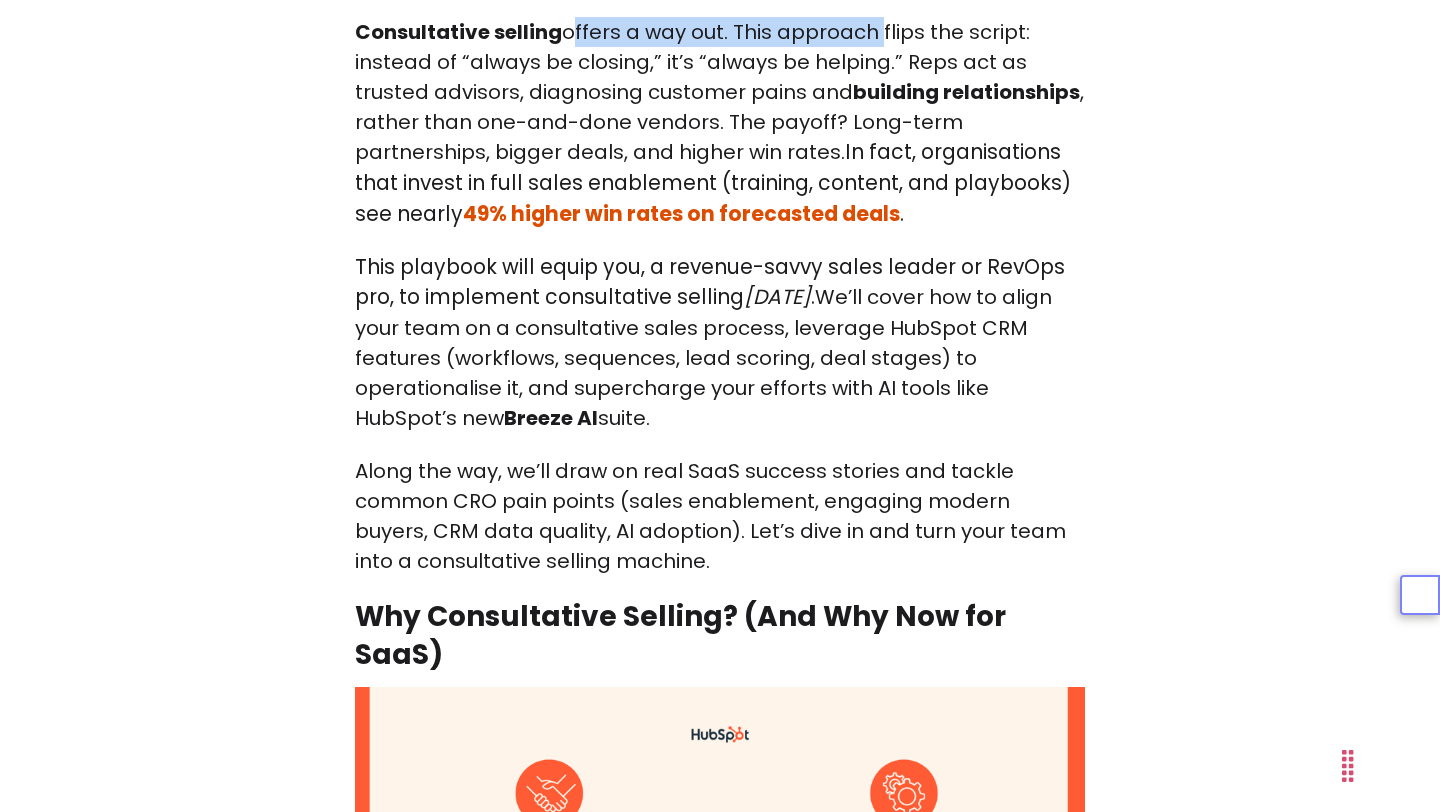 drag, startPoint x: 600, startPoint y: 33, endPoint x: 803, endPoint y: 42, distance: 203.1994 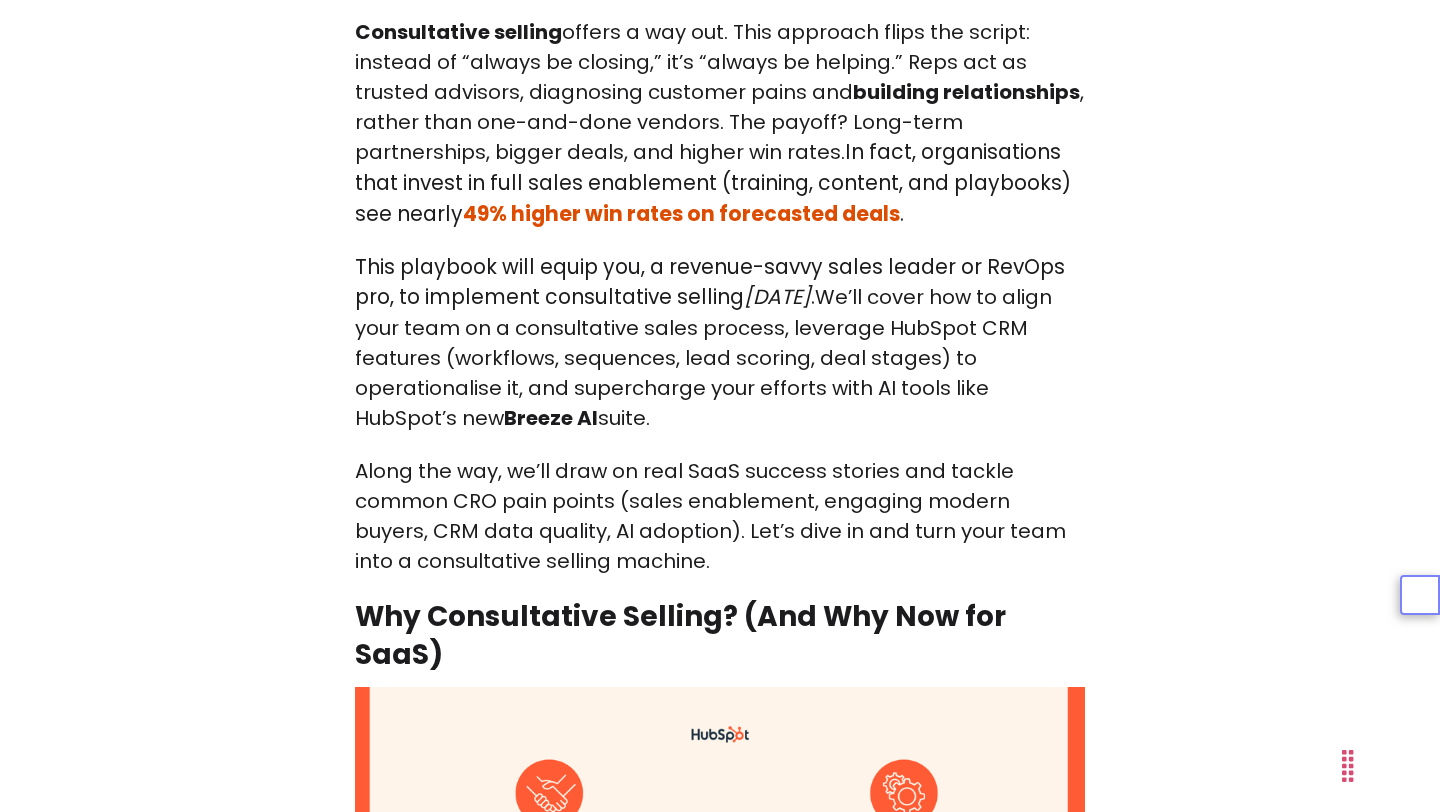 click on "Consultative selling  offers a way out. This approach flips the script: instead of “always be closing,” it’s “always be helping.” Reps act as trusted advisors, diagnosing customer pains and  building relationships , rather than one-and-done vendors. The payoff? Long-term partnerships, bigger deals, and higher win rates.  In fact, organisations that invest in full sales enablement (training, content, and playbooks) see nearly  49% higher win rates on forecasted deals ." at bounding box center (720, 123) 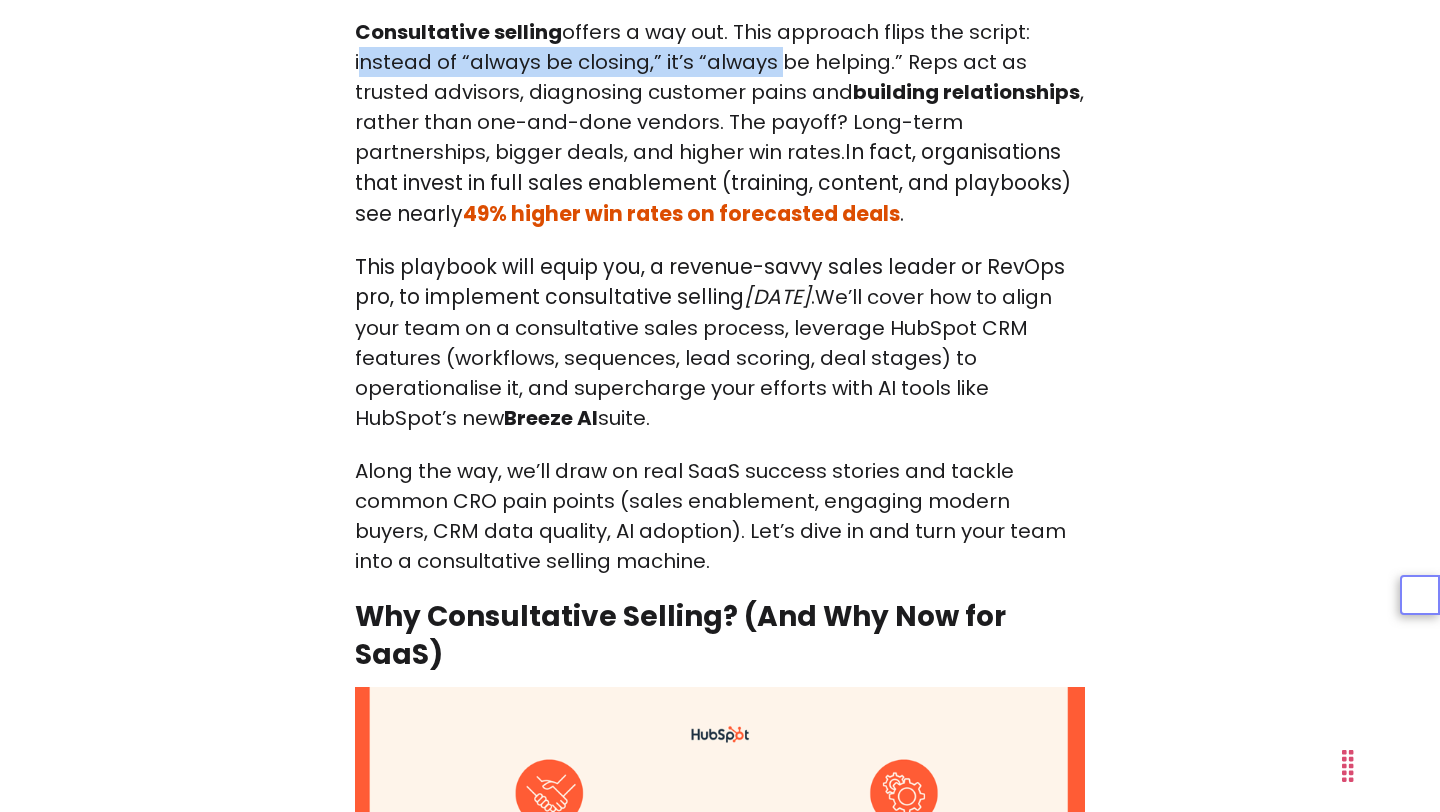 drag, startPoint x: 355, startPoint y: 68, endPoint x: 710, endPoint y: 68, distance: 355 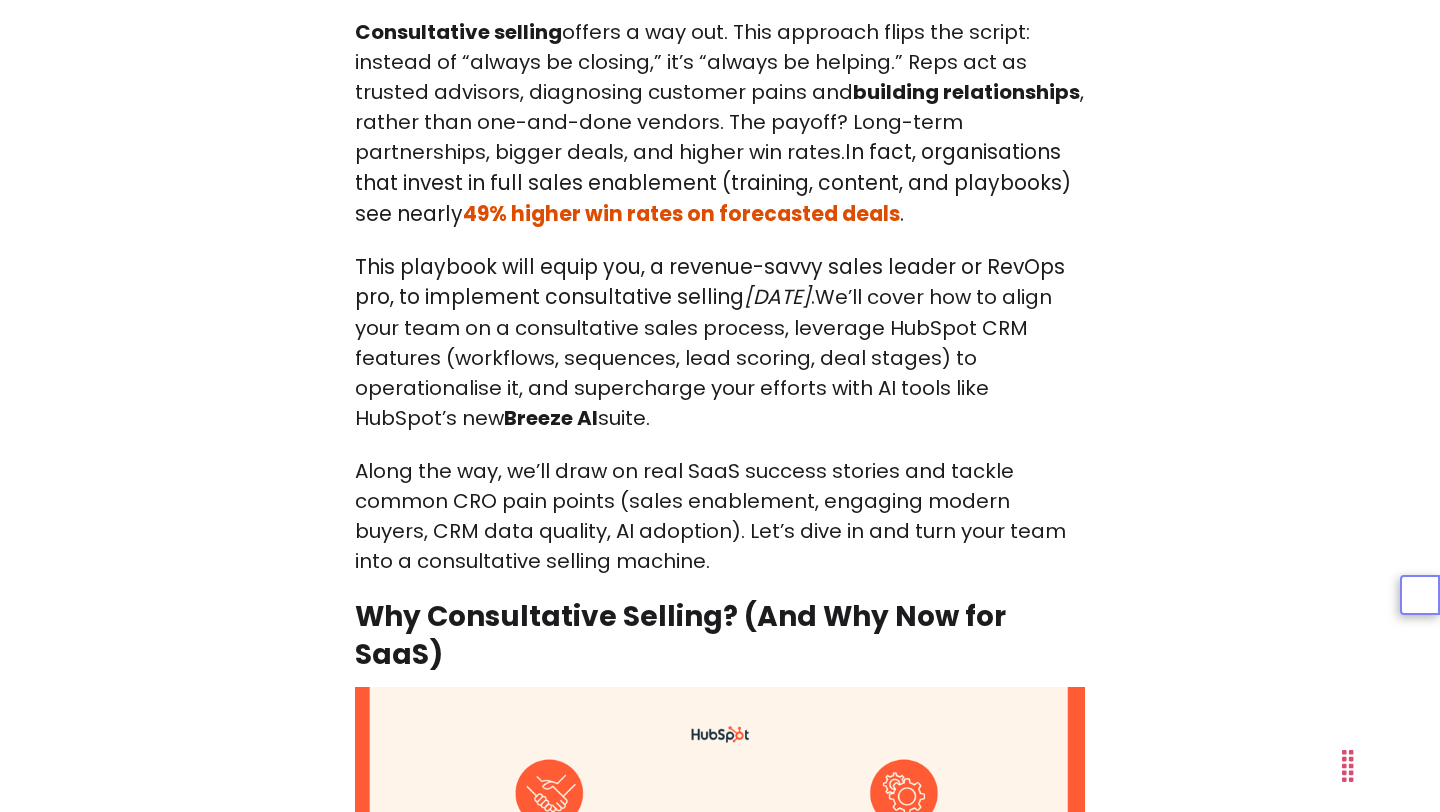 click on "Consultative selling  offers a way out. This approach flips the script: instead of “always be closing,” it’s “always be helping.” Reps act as trusted advisors, diagnosing customer pains and  building relationships , rather than one-and-done vendors. The payoff? Long-term partnerships, bigger deals, and higher win rates.  In fact, organisations that invest in full sales enablement (training, content, and playbooks) see nearly  49% higher win rates on forecasted deals ." at bounding box center (720, 123) 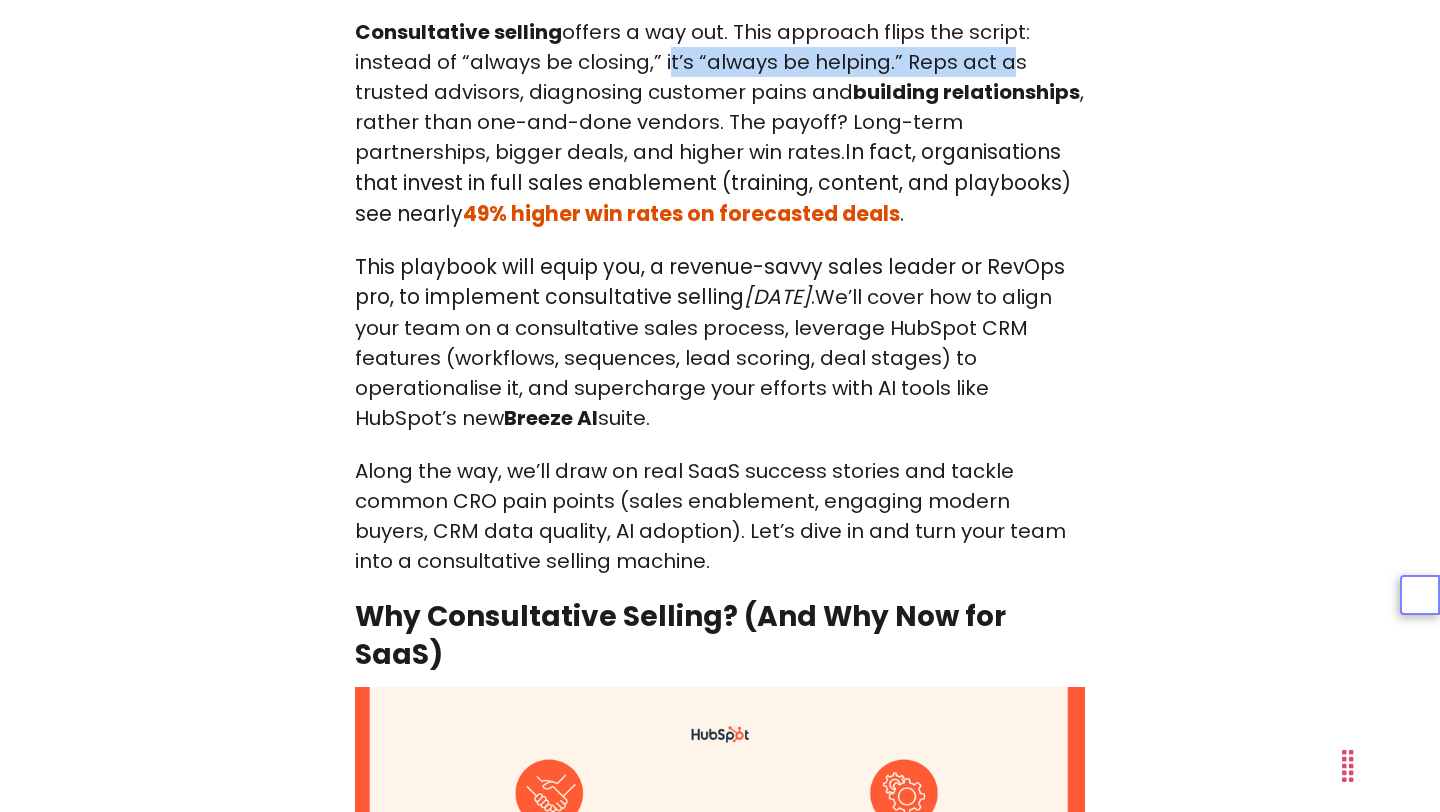 drag, startPoint x: 669, startPoint y: 66, endPoint x: 985, endPoint y: 66, distance: 316 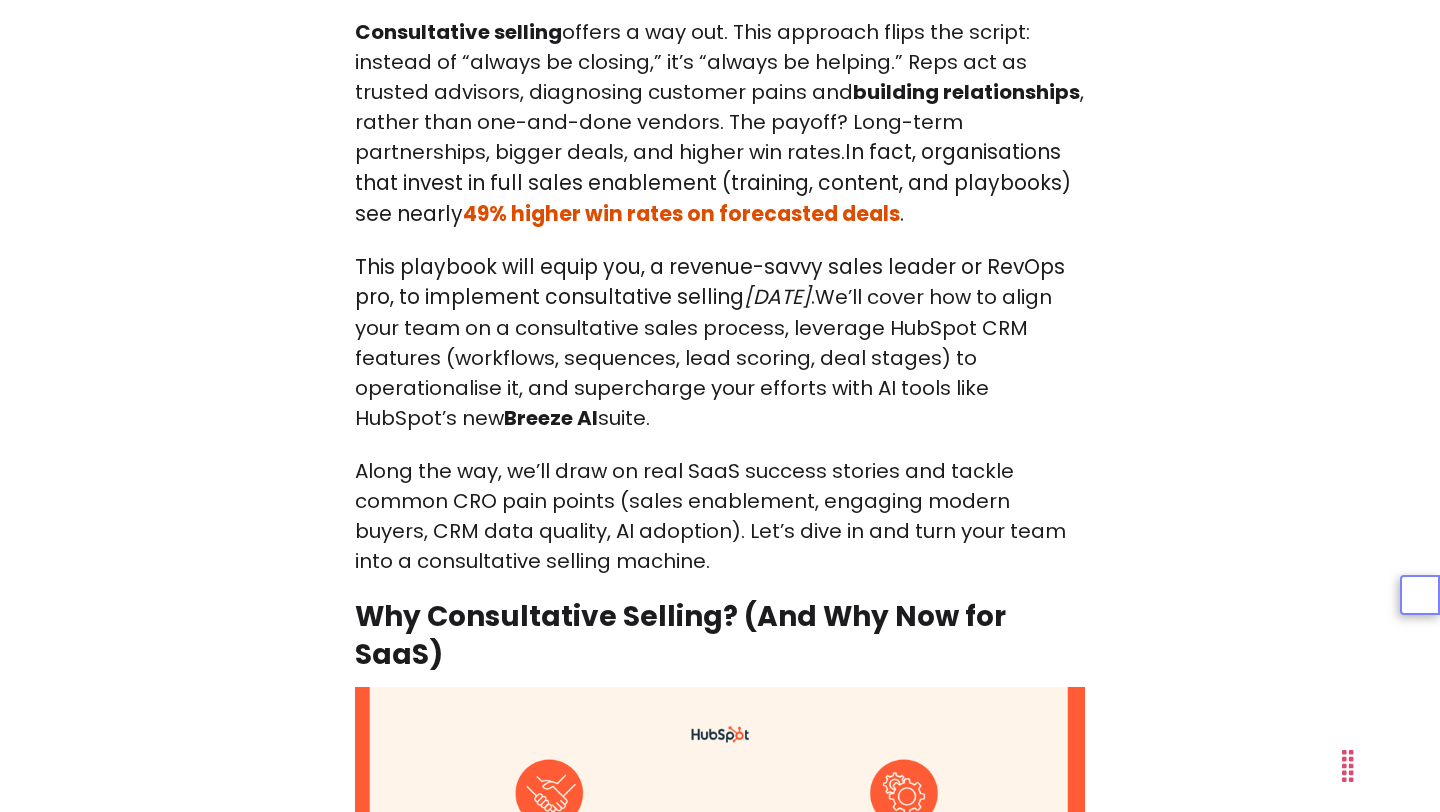 click on "Consultative selling  offers a way out. This approach flips the script: instead of “always be closing,” it’s “always be helping.” Reps act as trusted advisors, diagnosing customer pains and  building relationships , rather than one-and-done vendors. The payoff? Long-term partnerships, bigger deals, and higher win rates.  In fact, organisations that invest in full sales enablement (training, content, and playbooks) see nearly  49% higher win rates on forecasted deals ." at bounding box center (720, 123) 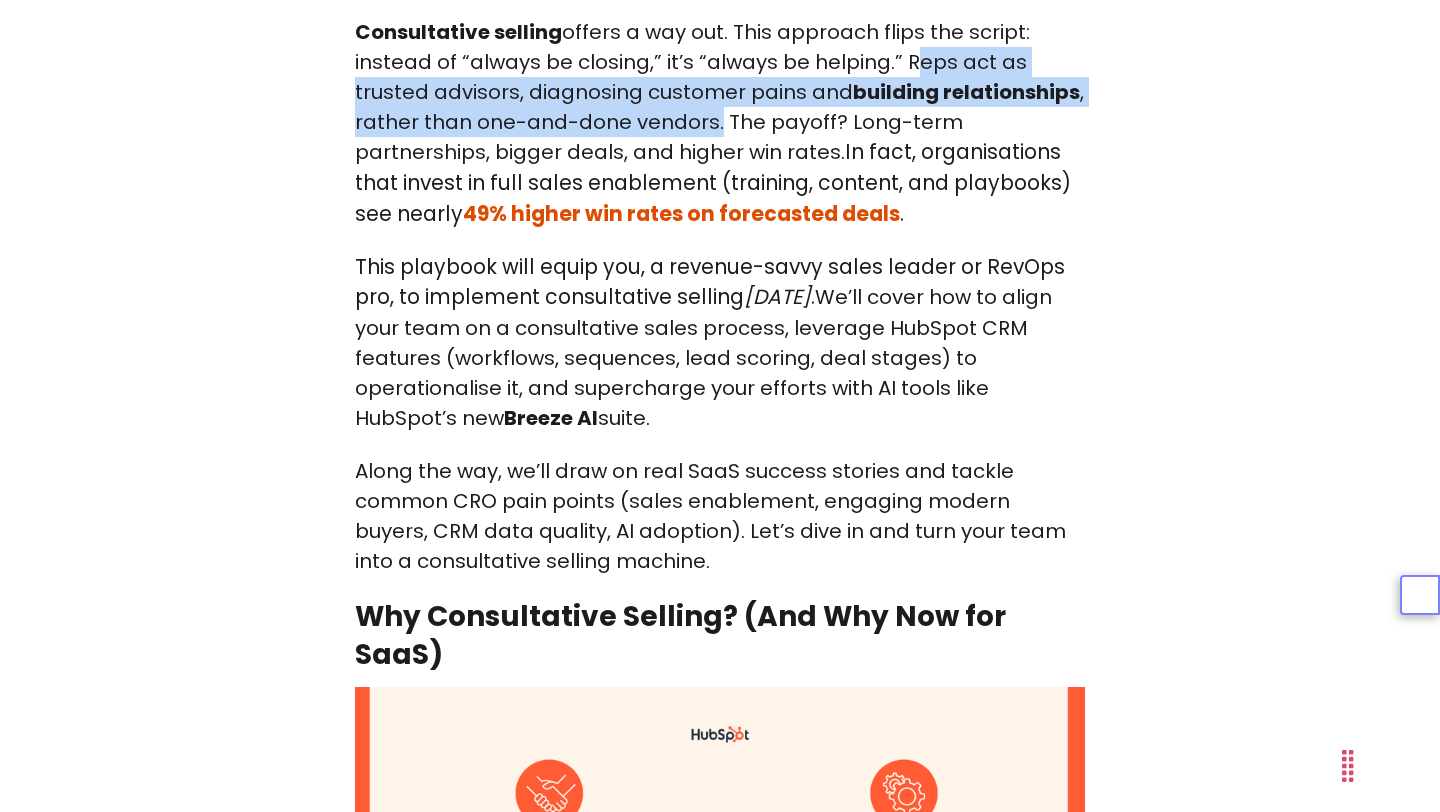 drag, startPoint x: 917, startPoint y: 66, endPoint x: 706, endPoint y: 124, distance: 218.82642 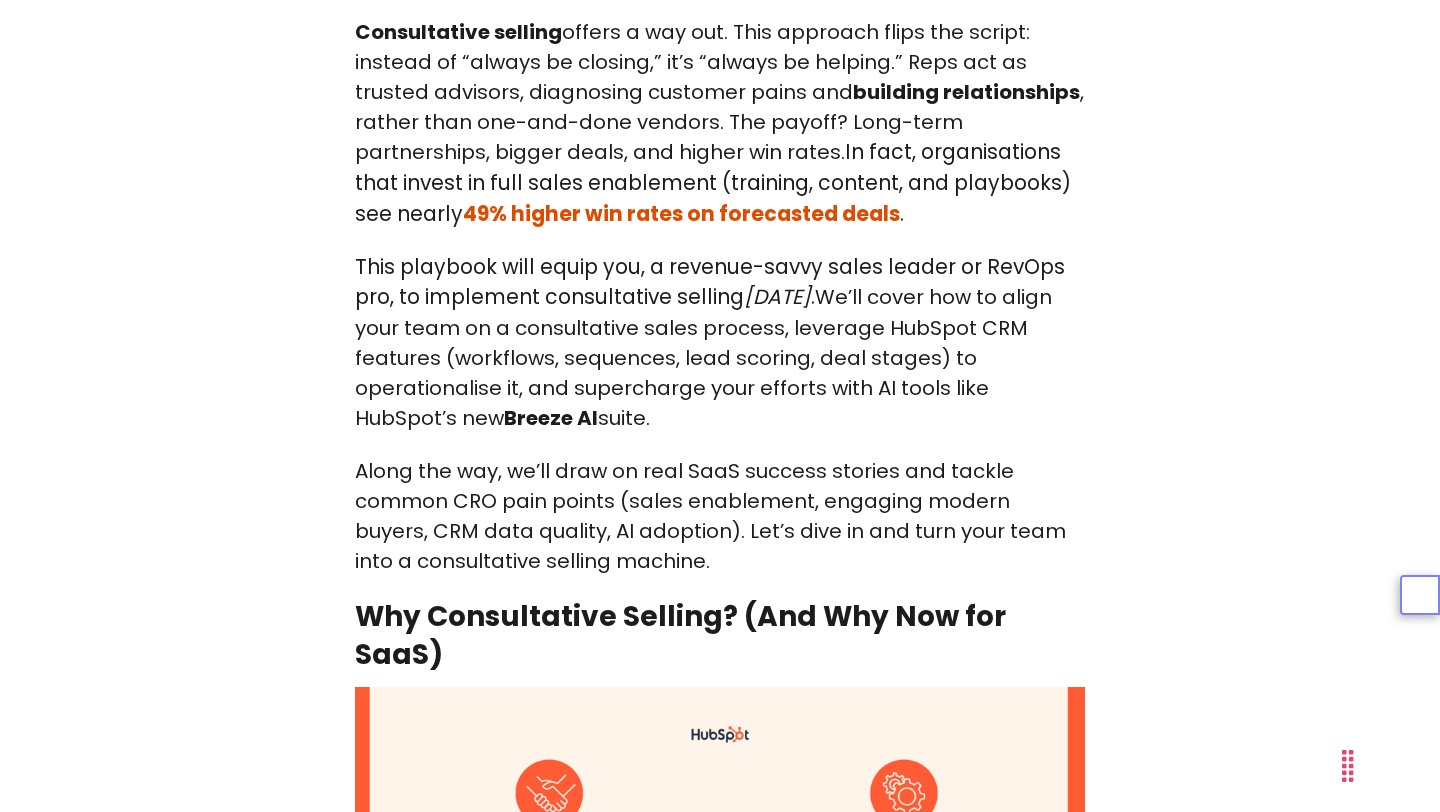 click on "Consultative selling  offers a way out. This approach flips the script: instead of “always be closing,” it’s “always be helping.” Reps act as trusted advisors, diagnosing customer pains and  building relationships , rather than one-and-done vendors. The payoff? Long-term partnerships, bigger deals, and higher win rates.  In fact, organisations that invest in full sales enablement (training, content, and playbooks) see nearly  49% higher win rates on forecasted deals ." at bounding box center [720, 123] 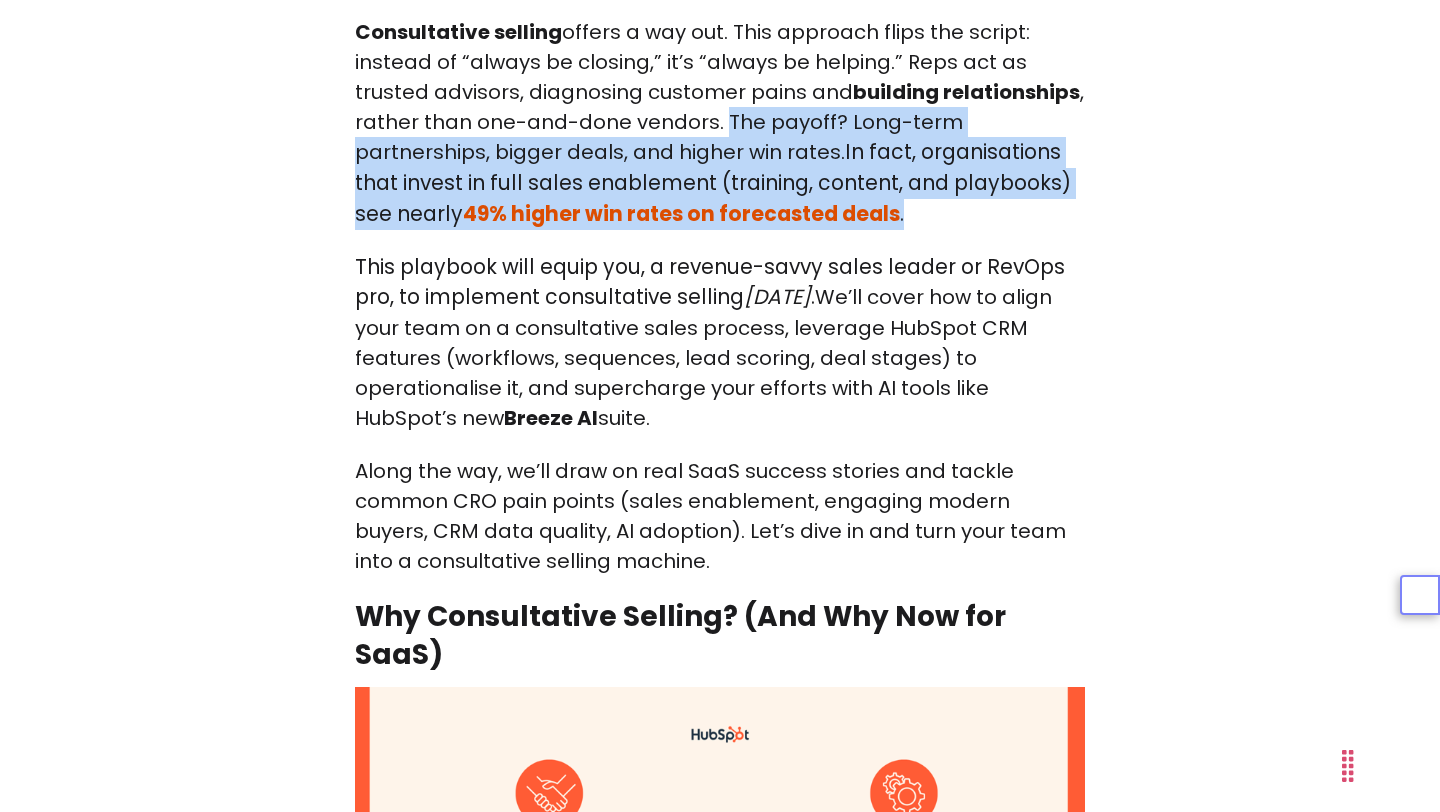 drag, startPoint x: 723, startPoint y: 115, endPoint x: 982, endPoint y: 203, distance: 273.5416 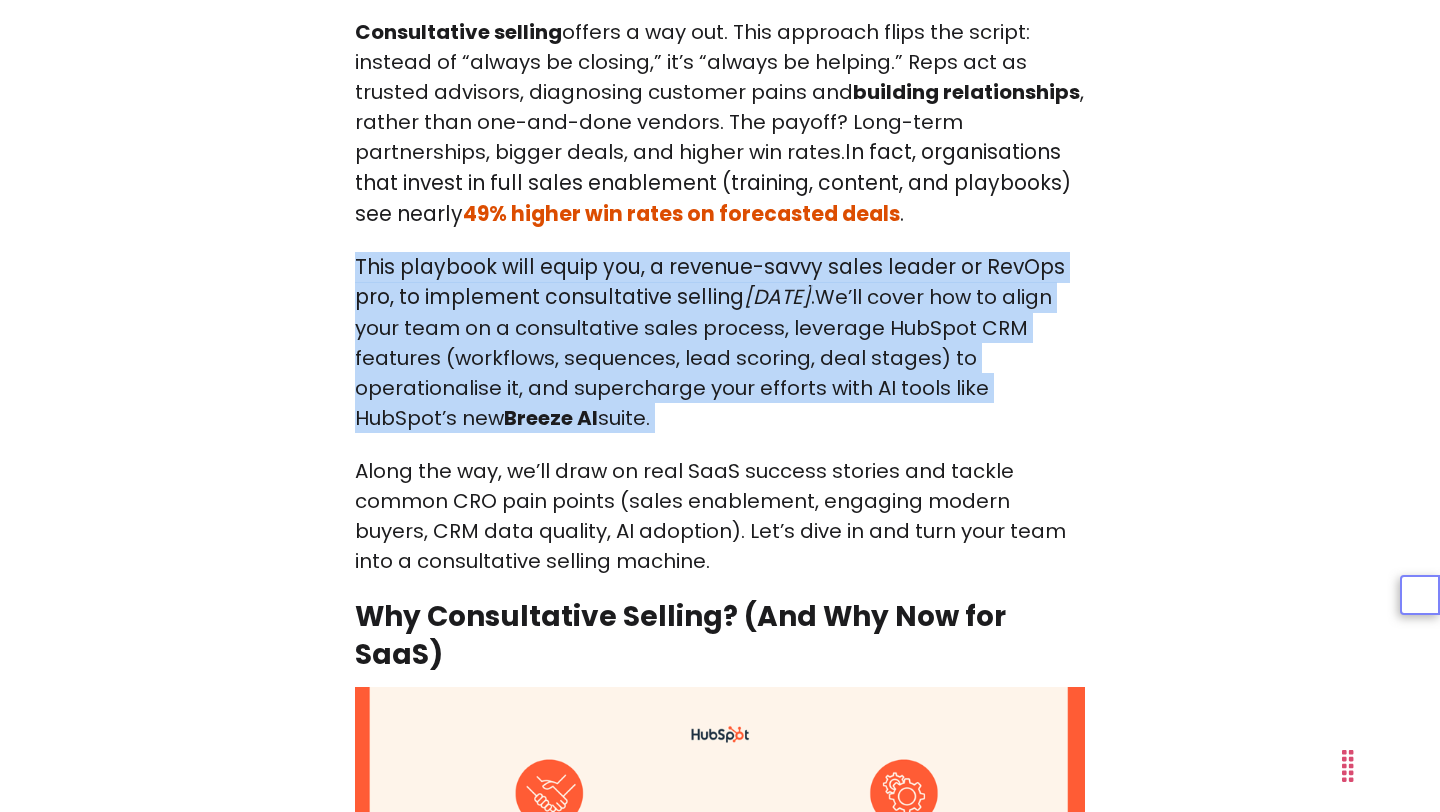 drag, startPoint x: 359, startPoint y: 255, endPoint x: 785, endPoint y: 420, distance: 456.83804 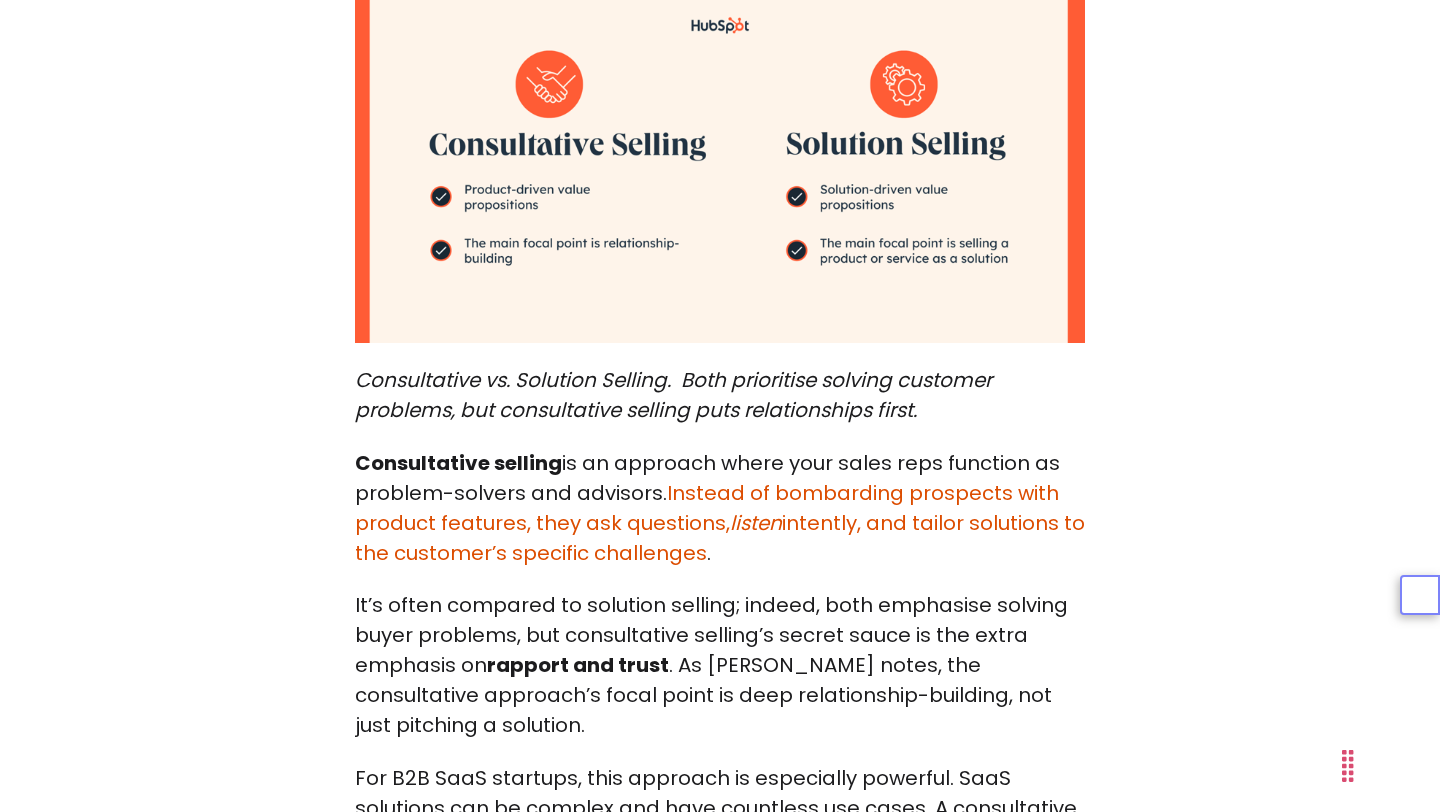 scroll, scrollTop: 1764, scrollLeft: 0, axis: vertical 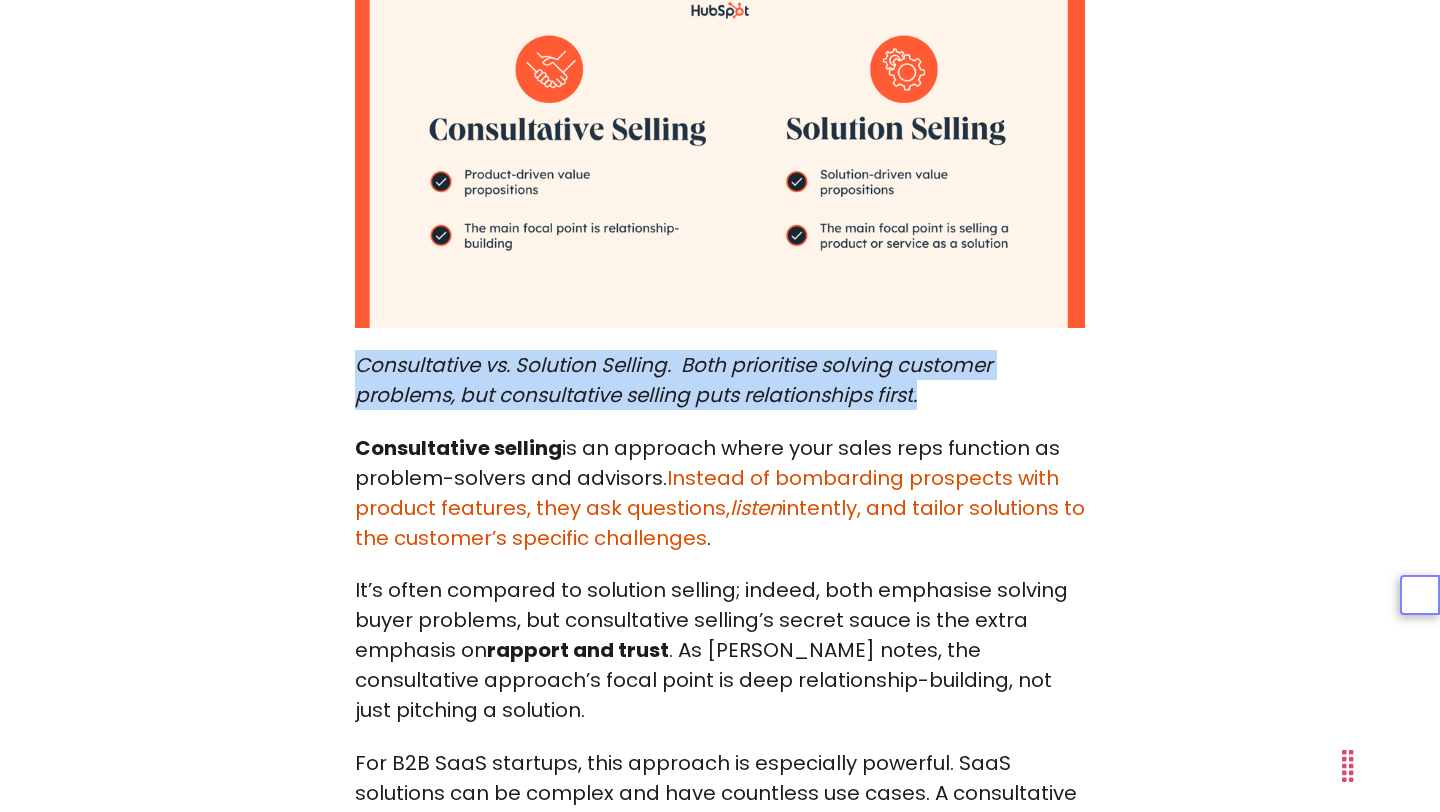 drag, startPoint x: 336, startPoint y: 368, endPoint x: 966, endPoint y: 418, distance: 631.981 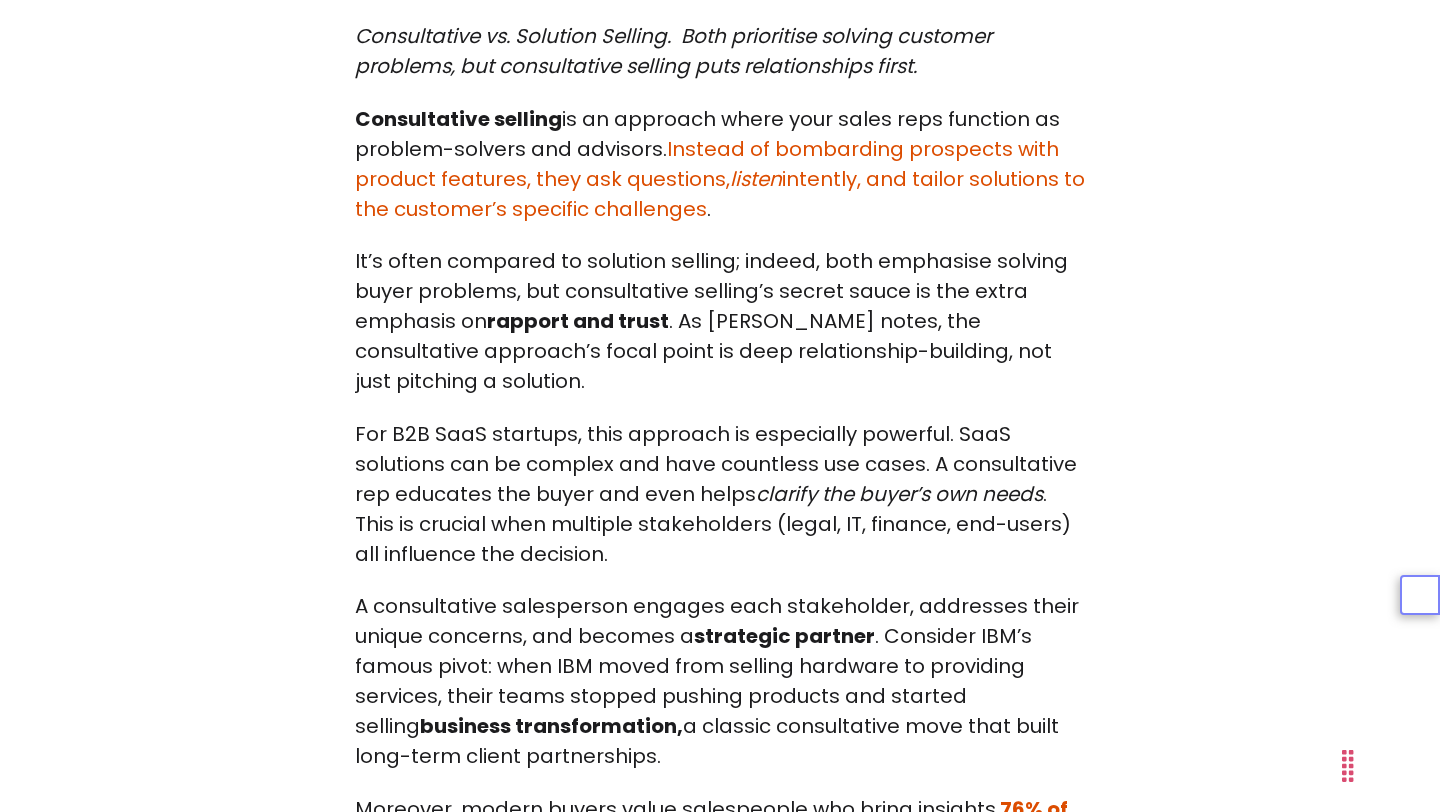 scroll, scrollTop: 2100, scrollLeft: 0, axis: vertical 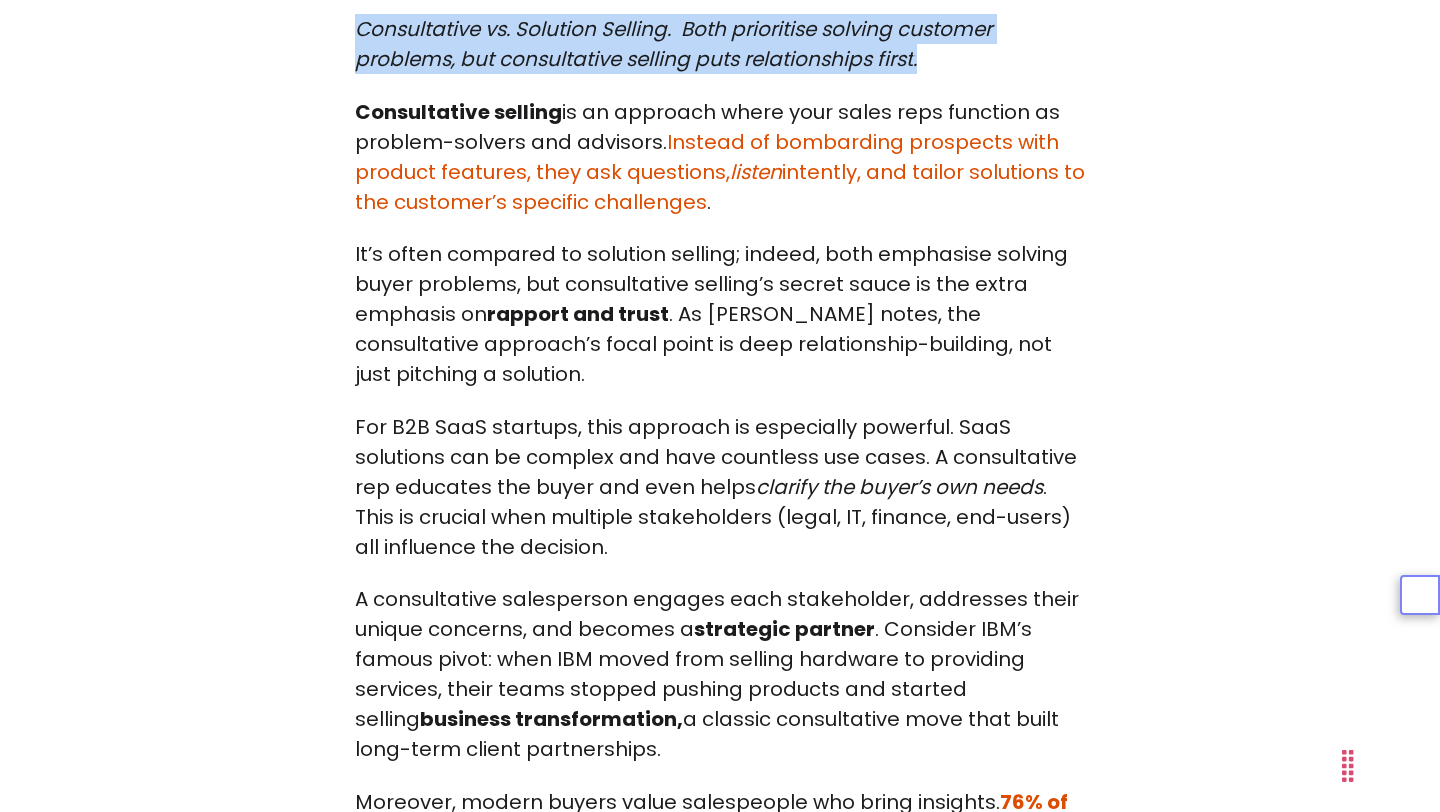 drag, startPoint x: 339, startPoint y: 31, endPoint x: 942, endPoint y: 51, distance: 603.3316 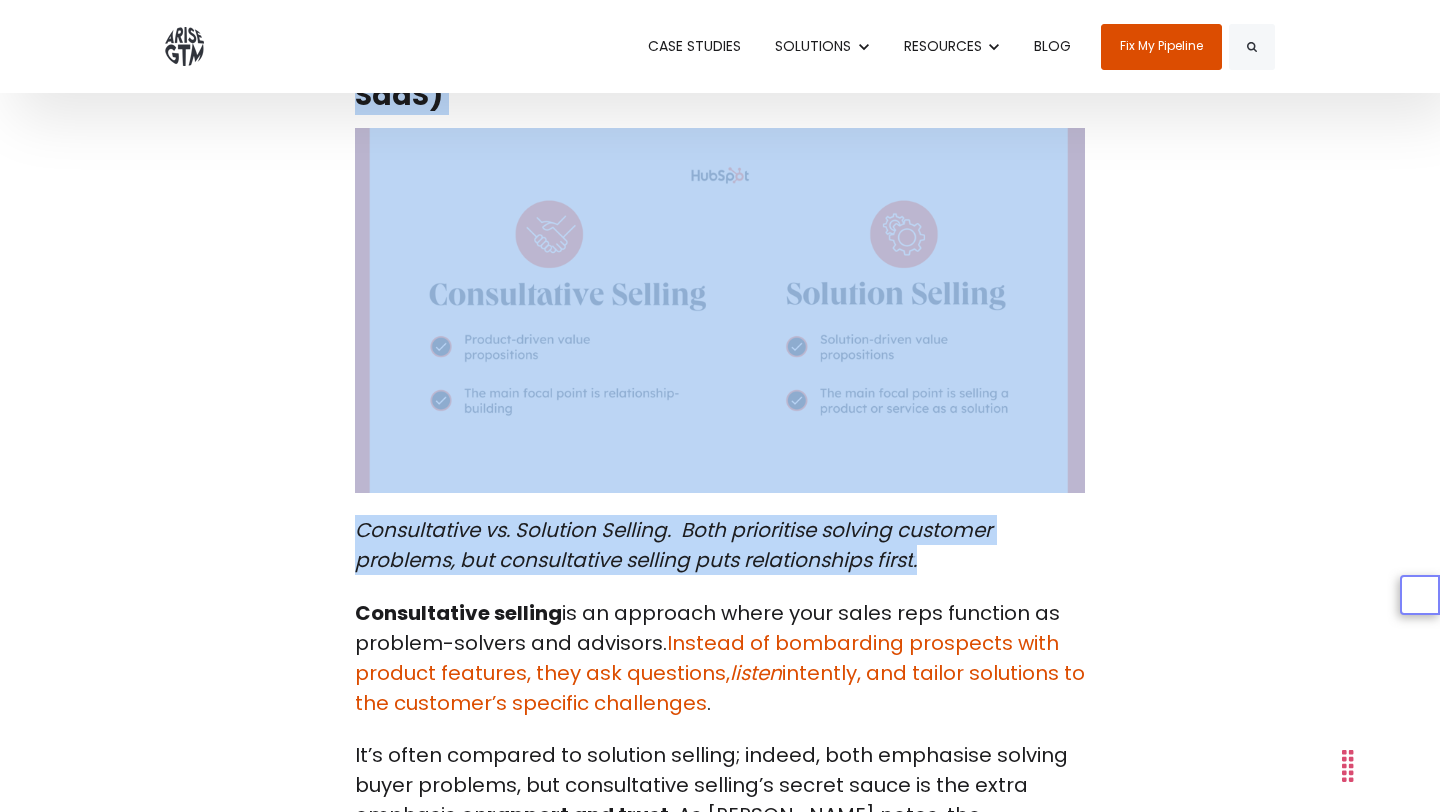 scroll, scrollTop: 1558, scrollLeft: 0, axis: vertical 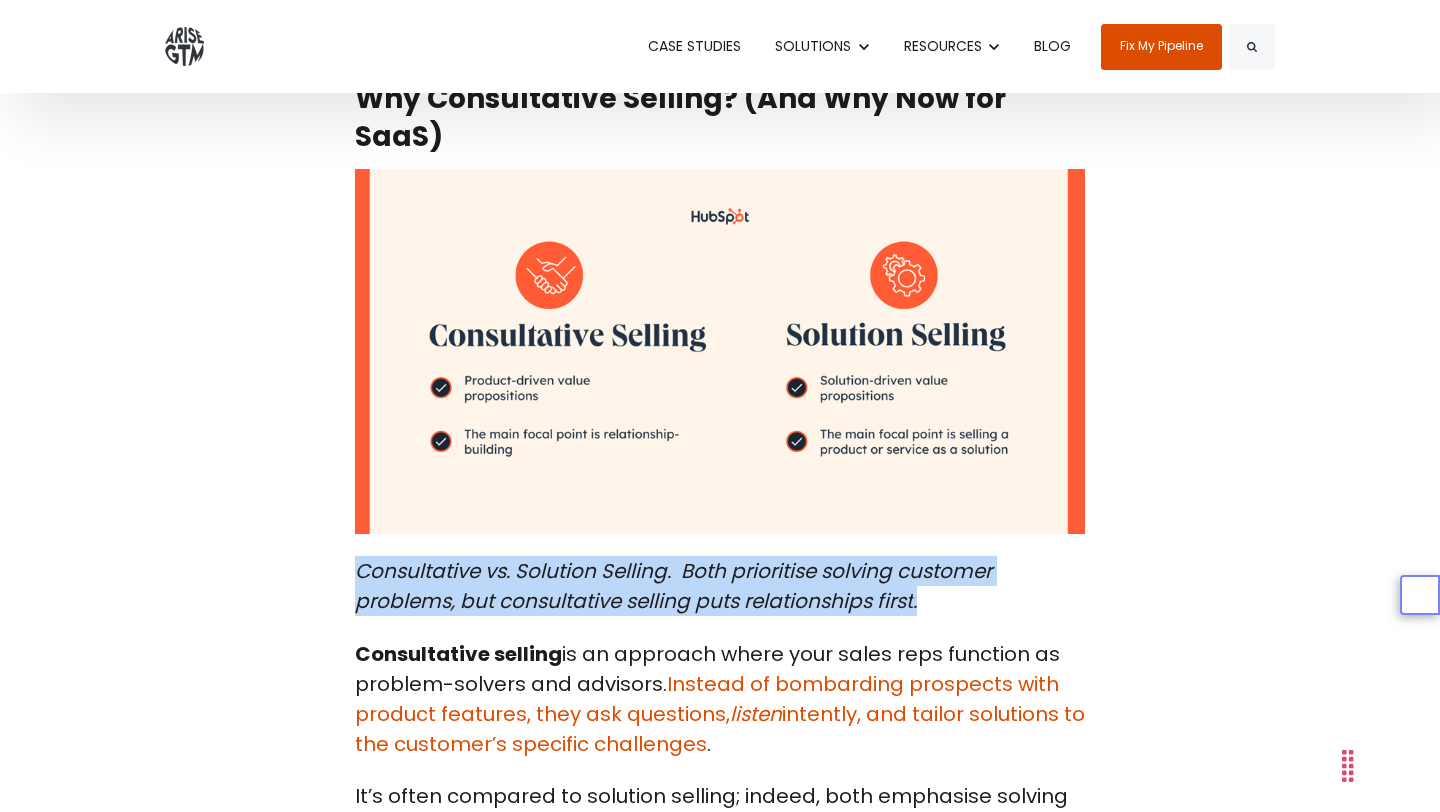drag, startPoint x: 942, startPoint y: 51, endPoint x: 357, endPoint y: 545, distance: 765.6768 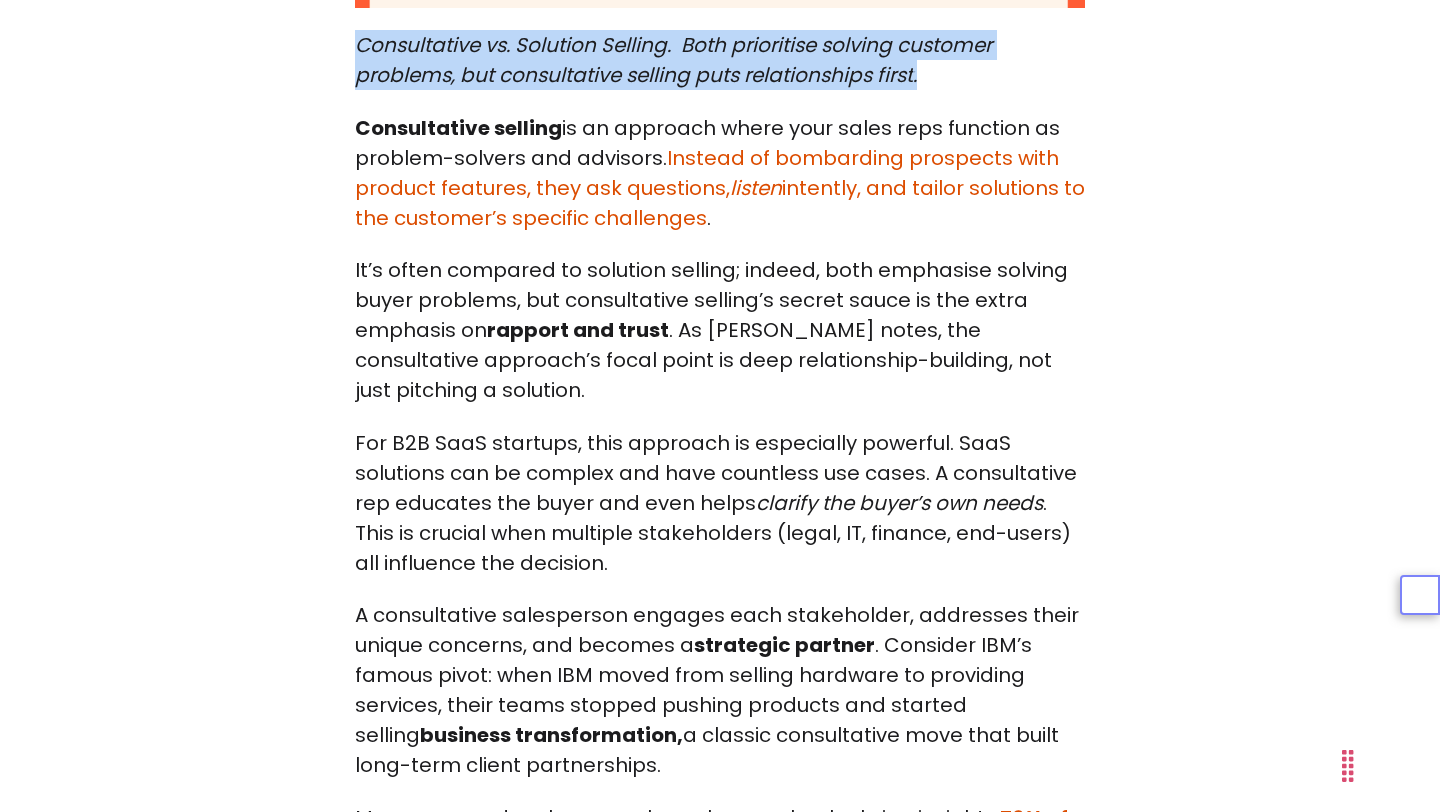 scroll, scrollTop: 2093, scrollLeft: 0, axis: vertical 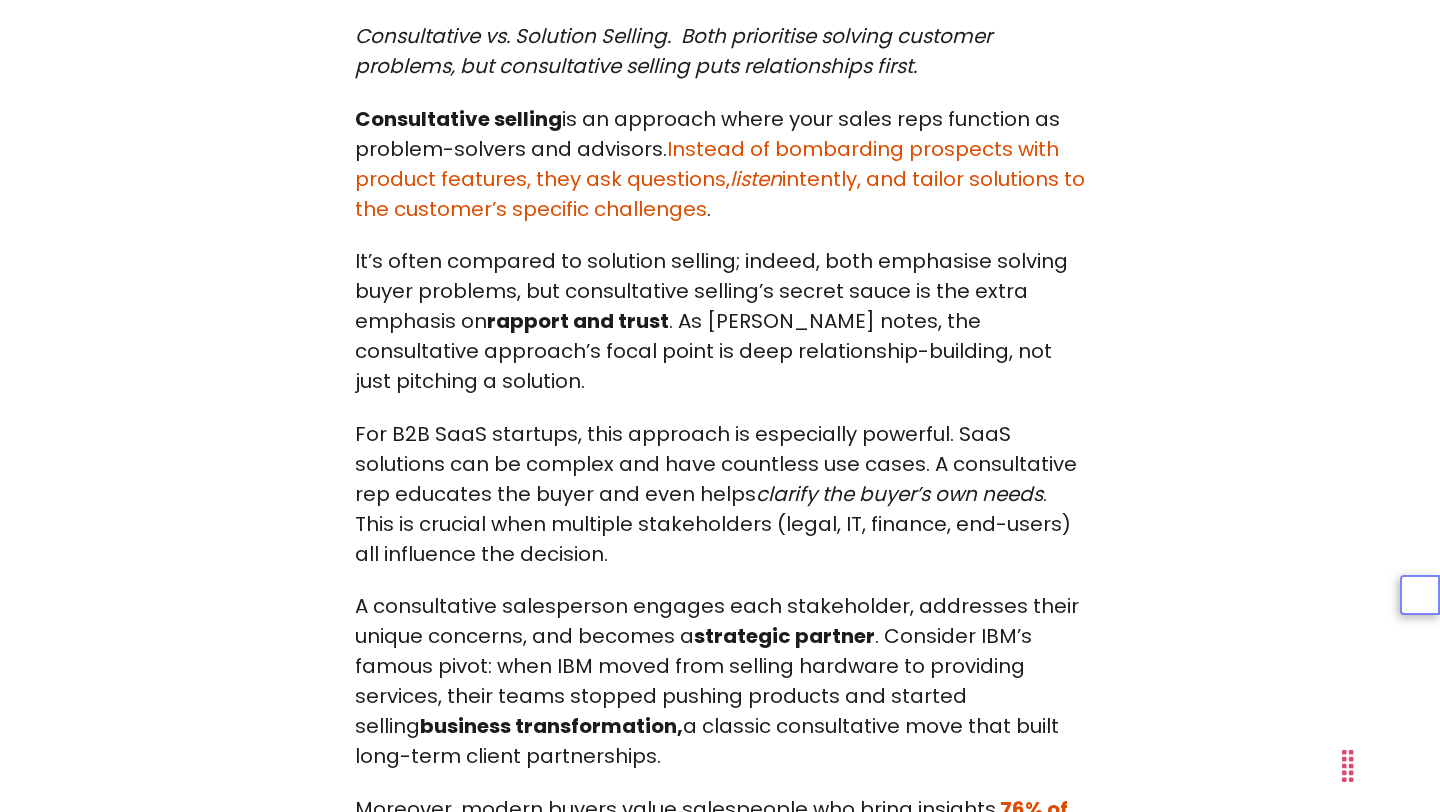 click on "From Product-Pitching to Problem-Solving
B2B SaaS buyers [DATE] are more informed and independent than ever. By the time a prospect talks to your sales team,  50–90% of their buying journey is already complete . Add  an average of  11 stakeholders  in each deal , and it’s clear why old-school product pitches fall flat. Modern CROs and sales leaders face challenges in engaging these savvy buyers, maintaining clean CRM data, and navigating complex buying committees while trying to hit aggressive revenue targets.
Consultative selling  offers a way out. This approach flips the script: instead of “always be closing,” it’s “always be helping.” Reps act as trusted advisors, diagnosing customer pains and  building relationships , rather than one-and-done vendors. The payoff? Long-term partnerships, bigger deals, and higher win rates.  In fact, organisations that invest in full sales enablement (training, content, and playbooks) see nearly  49% higher win rates on forecasted deals" at bounding box center [720, 11104] 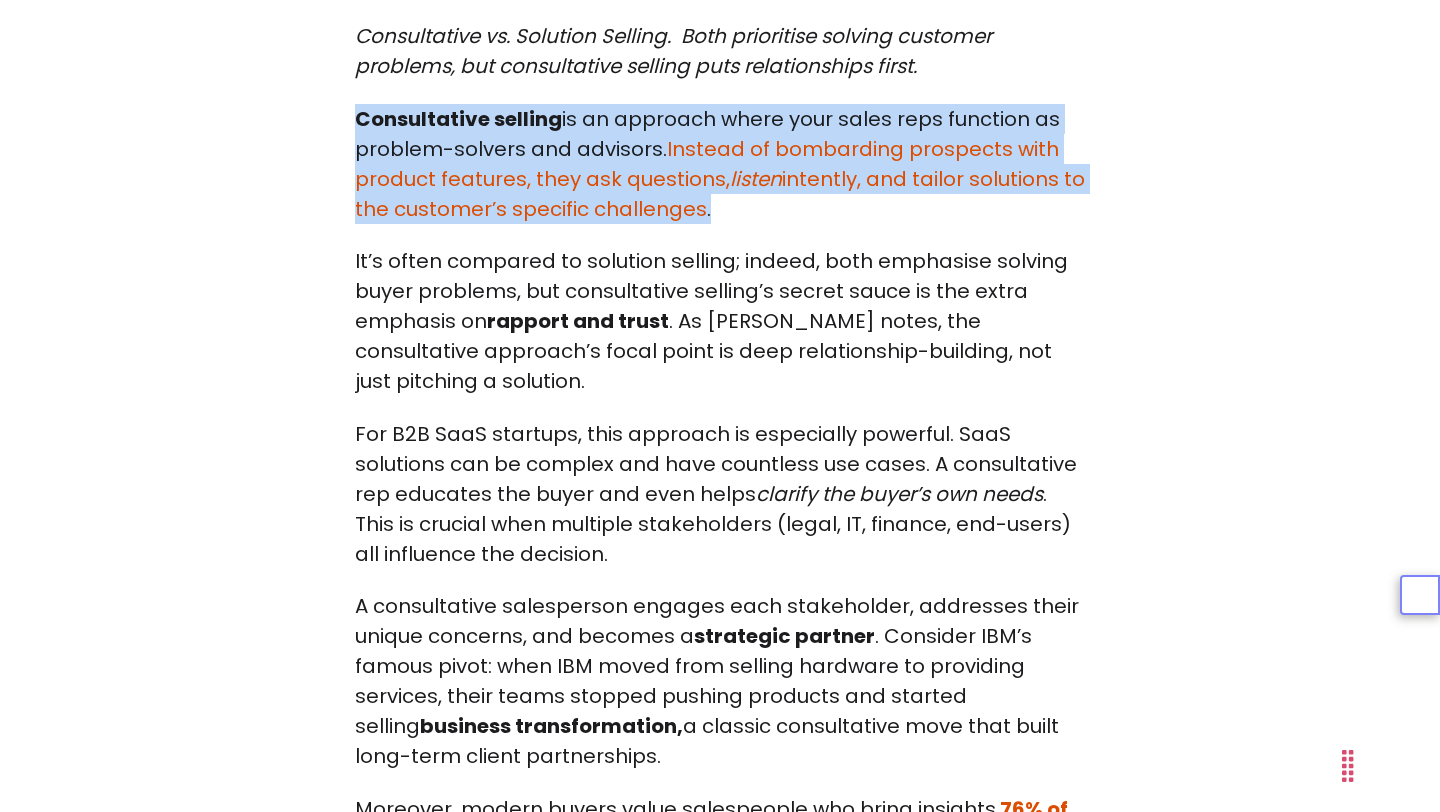 drag, startPoint x: 339, startPoint y: 105, endPoint x: 808, endPoint y: 200, distance: 478.5248 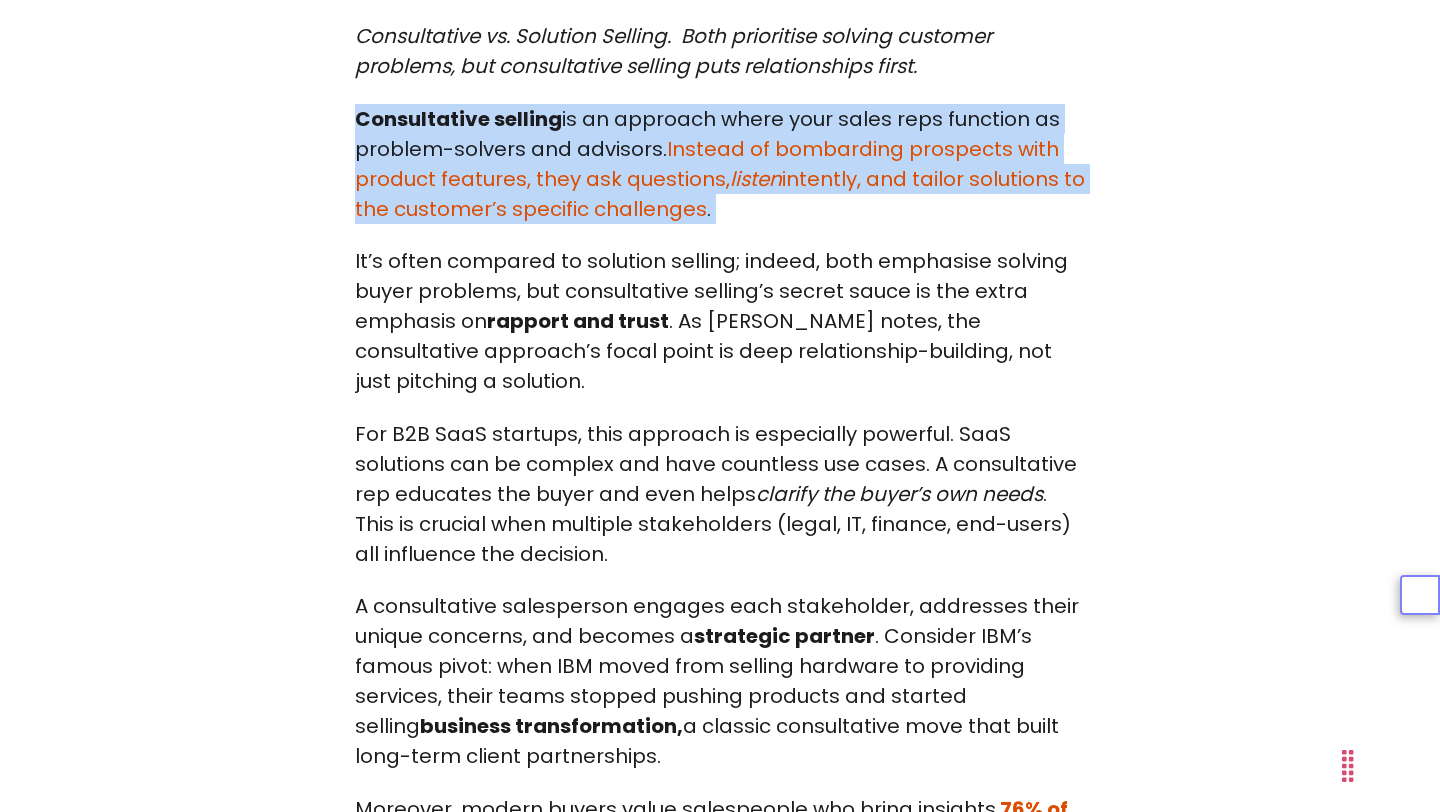 drag, startPoint x: 808, startPoint y: 200, endPoint x: 347, endPoint y: 120, distance: 467.88995 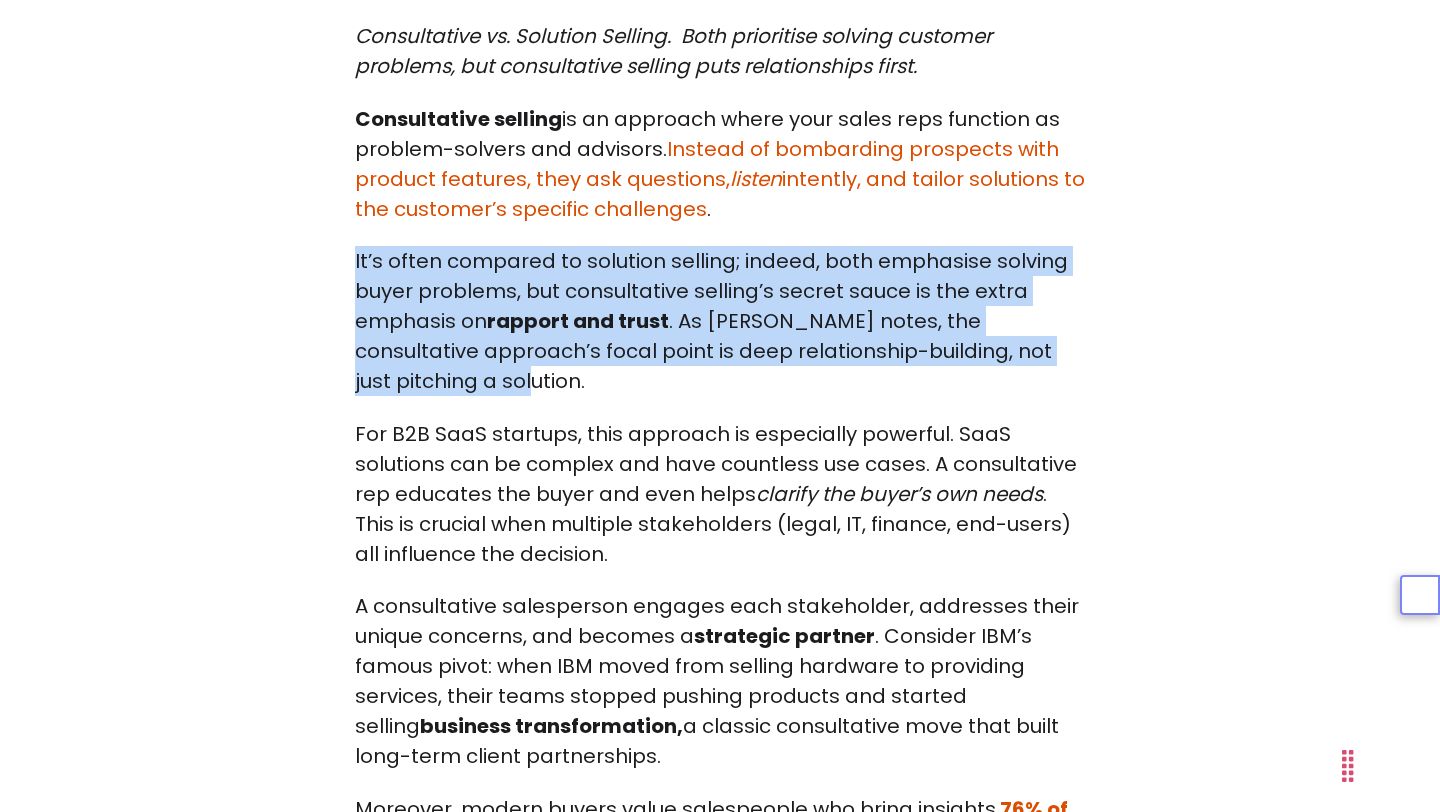 drag, startPoint x: 322, startPoint y: 244, endPoint x: 501, endPoint y: 392, distance: 232.26064 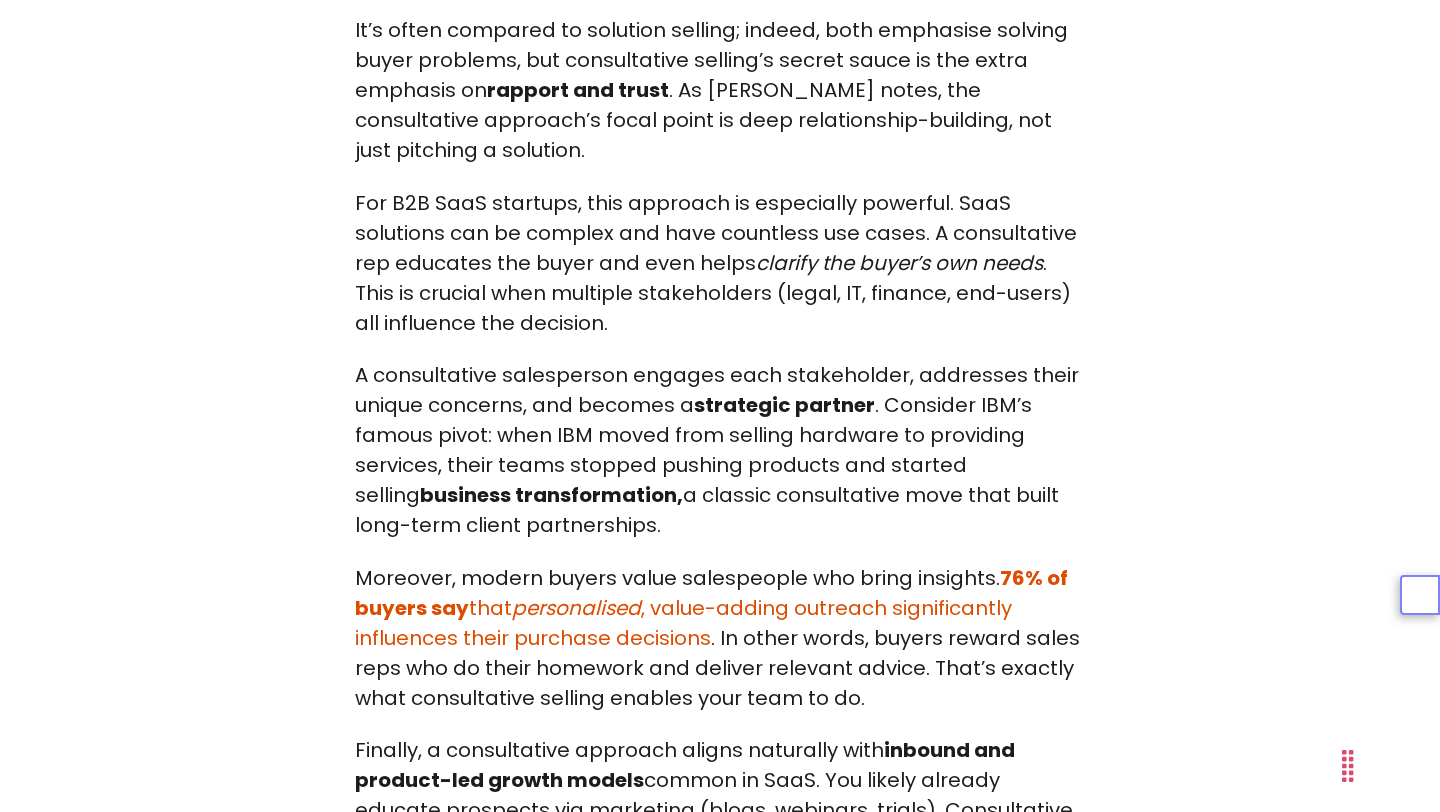 scroll, scrollTop: 2325, scrollLeft: 0, axis: vertical 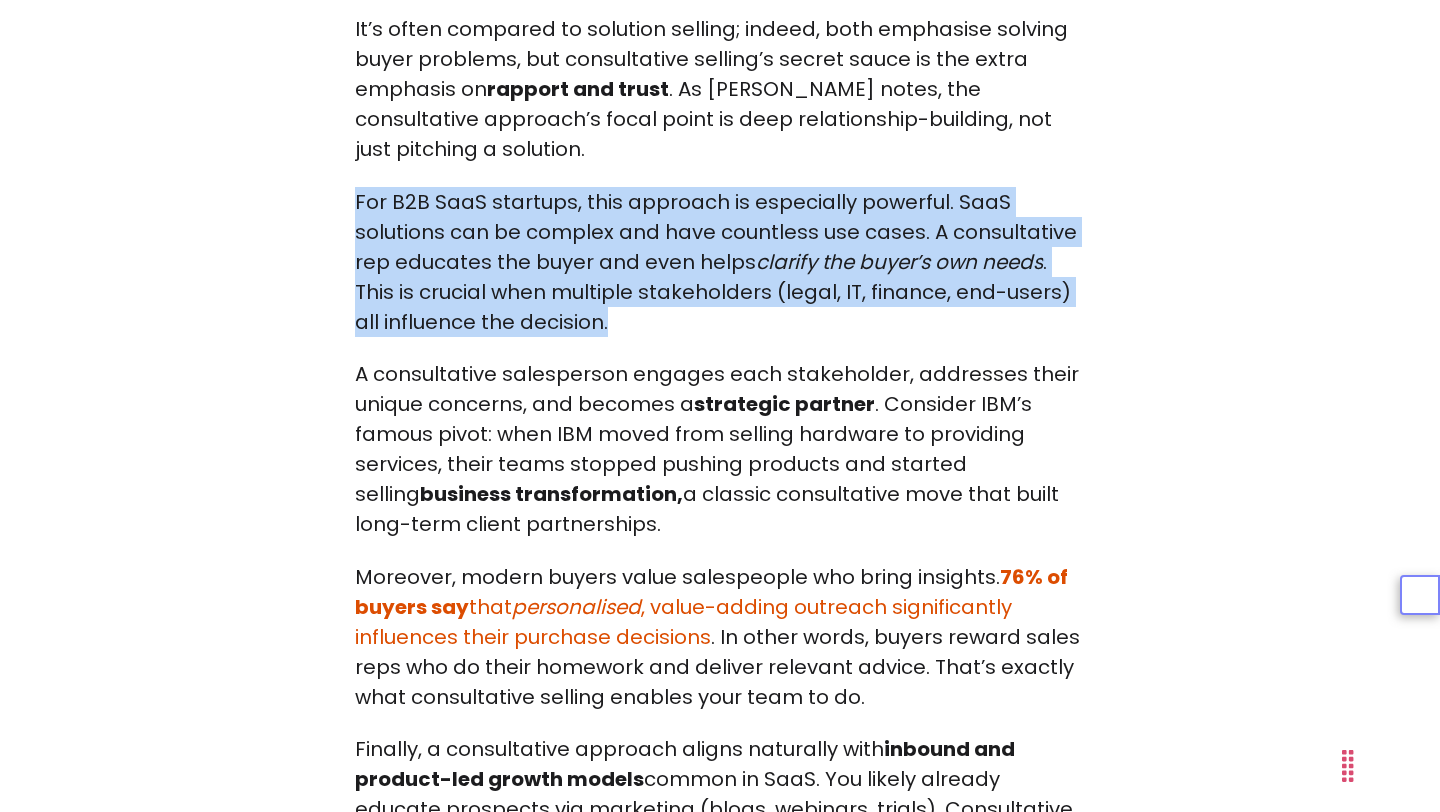 drag, startPoint x: 335, startPoint y: 197, endPoint x: 662, endPoint y: 328, distance: 352.2641 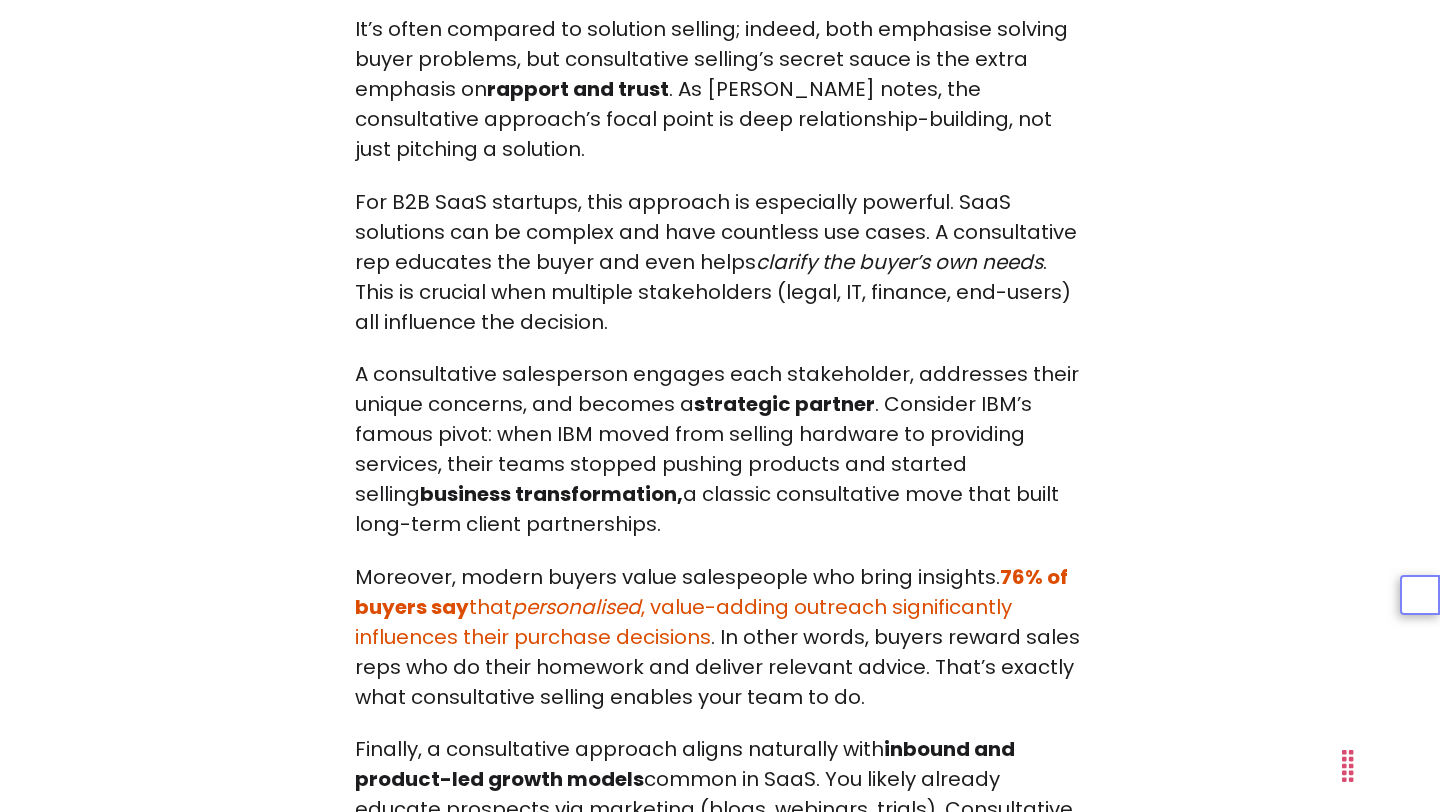 click on "From Product-Pitching to Problem-Solving
B2B SaaS buyers [DATE] are more informed and independent than ever. By the time a prospect talks to your sales team,  50–90% of their buying journey is already complete . Add  an average of  11 stakeholders  in each deal , and it’s clear why old-school product pitches fall flat. Modern CROs and sales leaders face challenges in engaging these savvy buyers, maintaining clean CRM data, and navigating complex buying committees while trying to hit aggressive revenue targets.
Consultative selling  offers a way out. This approach flips the script: instead of “always be closing,” it’s “always be helping.” Reps act as trusted advisors, diagnosing customer pains and  building relationships , rather than one-and-done vendors. The payoff? Long-term partnerships, bigger deals, and higher win rates.  In fact, organisations that invest in full sales enablement (training, content, and playbooks) see nearly  .
[DATE] . Breeze AI  suite." at bounding box center (720, 10872) 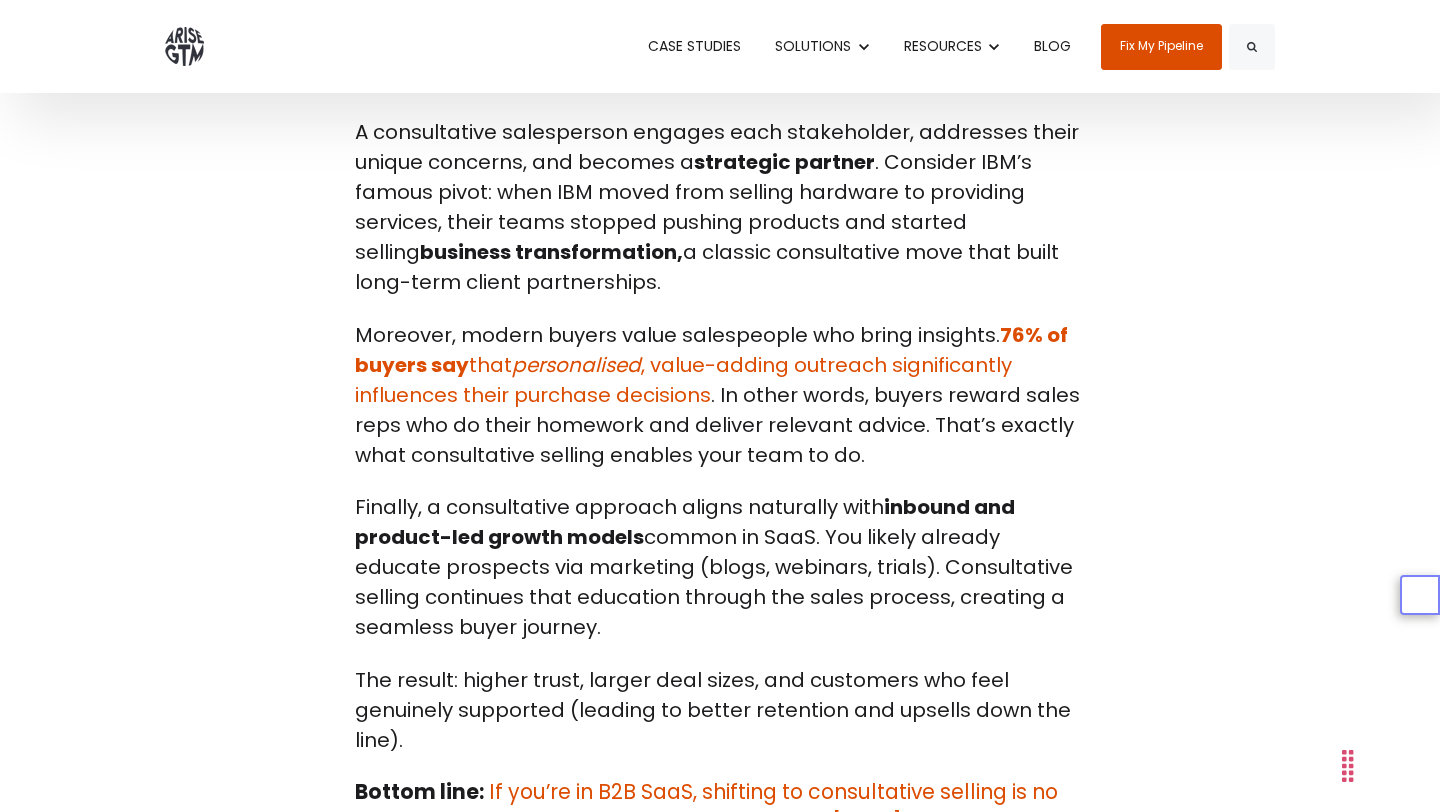 scroll, scrollTop: 2559, scrollLeft: 0, axis: vertical 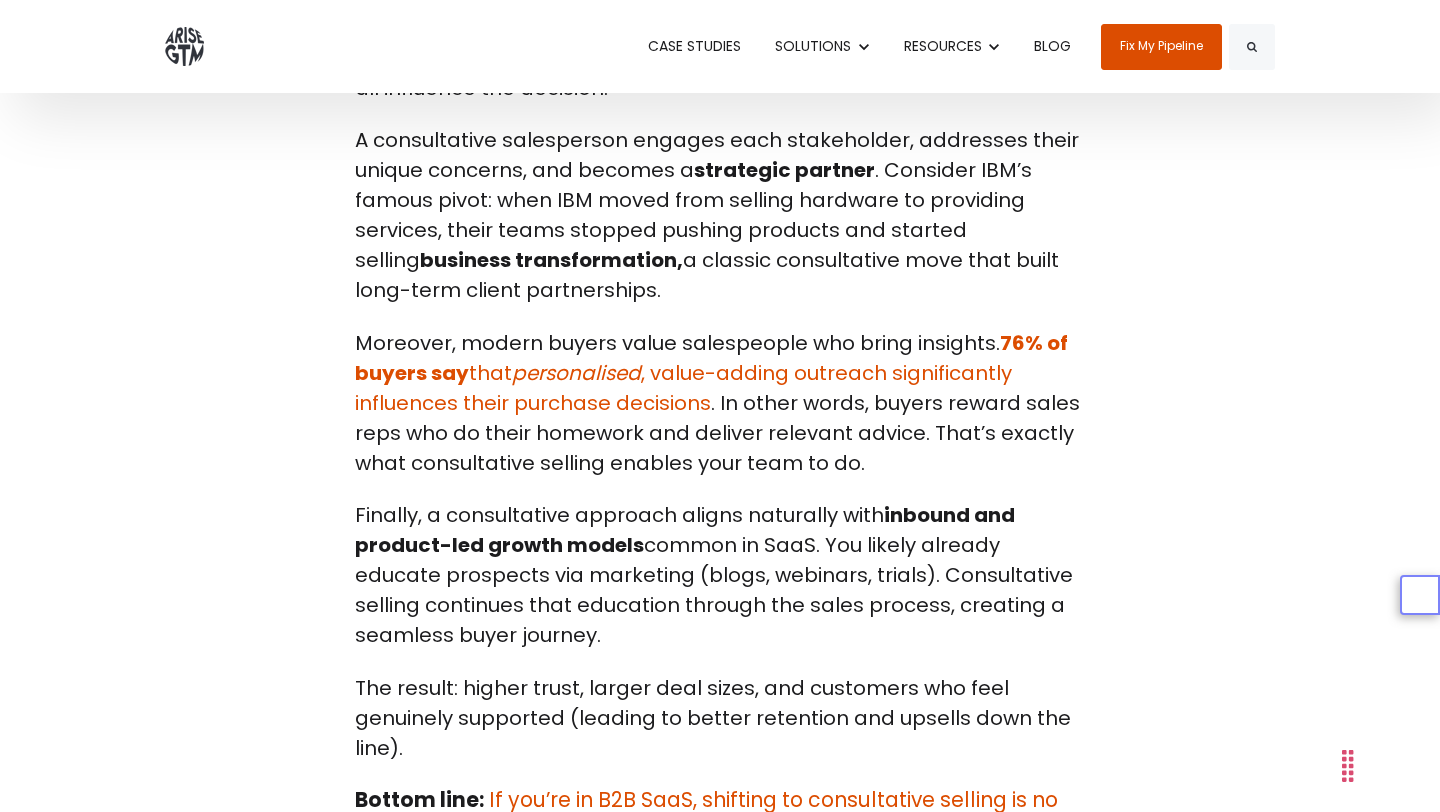 drag, startPoint x: 342, startPoint y: 147, endPoint x: 616, endPoint y: 296, distance: 311.8926 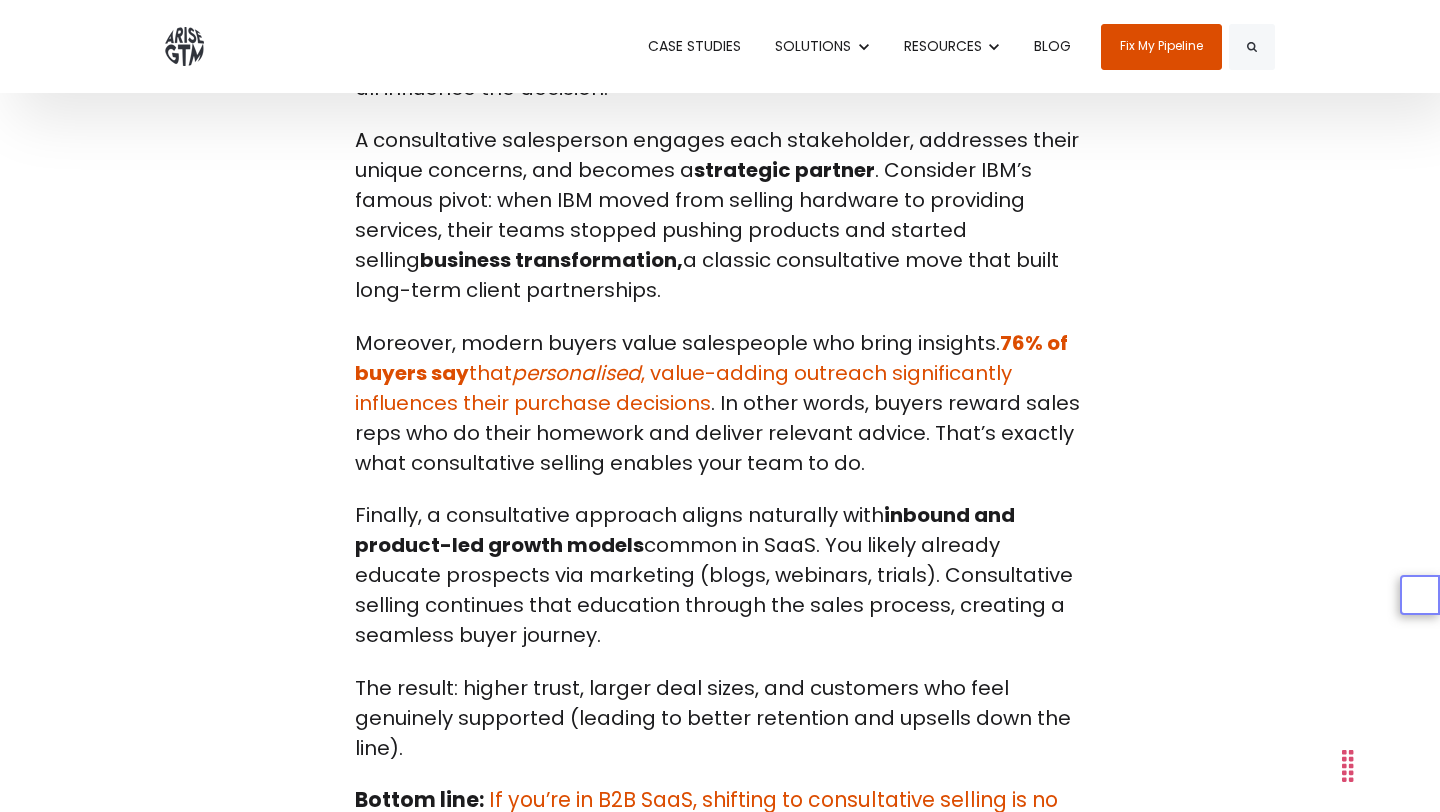 drag, startPoint x: 616, startPoint y: 296, endPoint x: 348, endPoint y: 144, distance: 308.10388 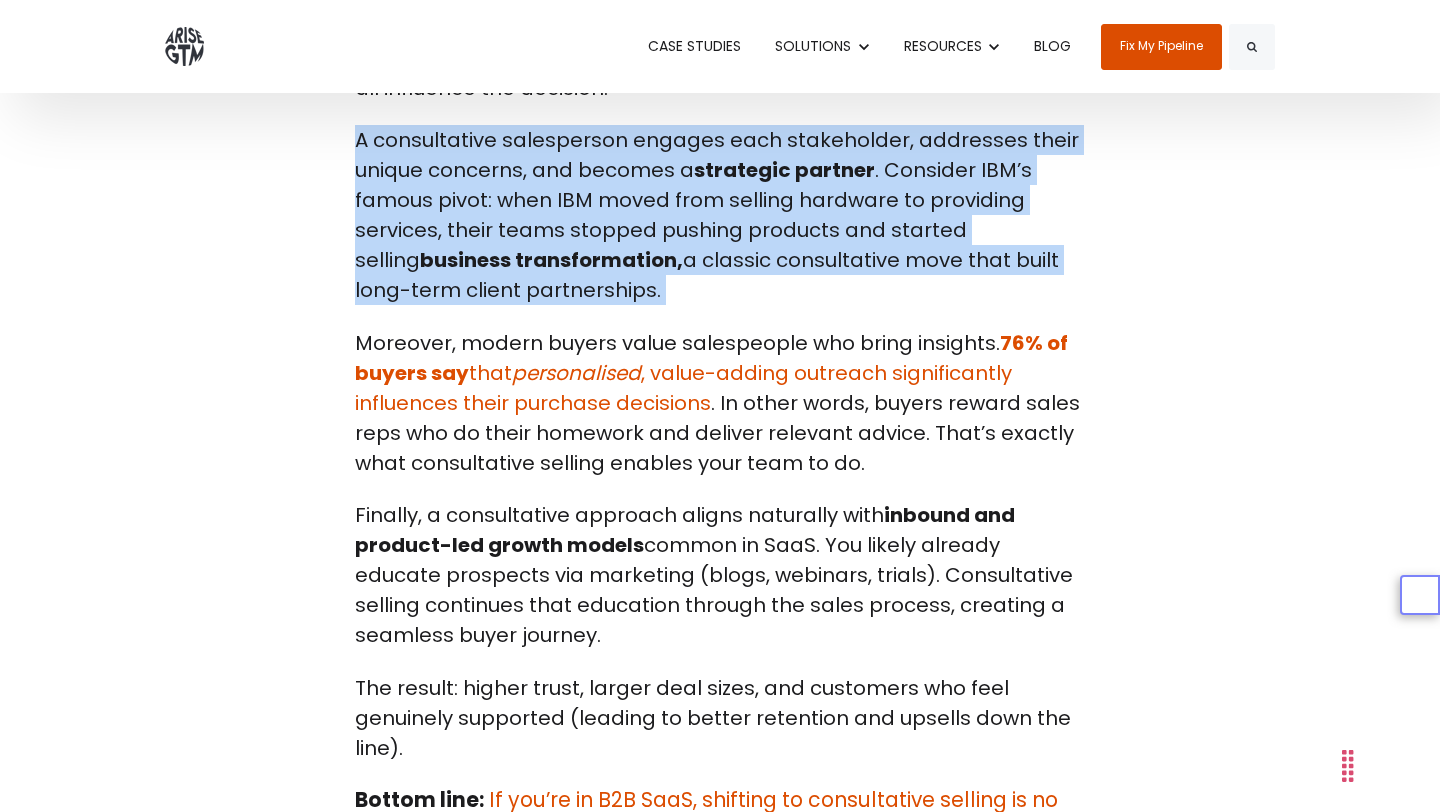 drag, startPoint x: 636, startPoint y: 287, endPoint x: 272, endPoint y: 143, distance: 391.44858 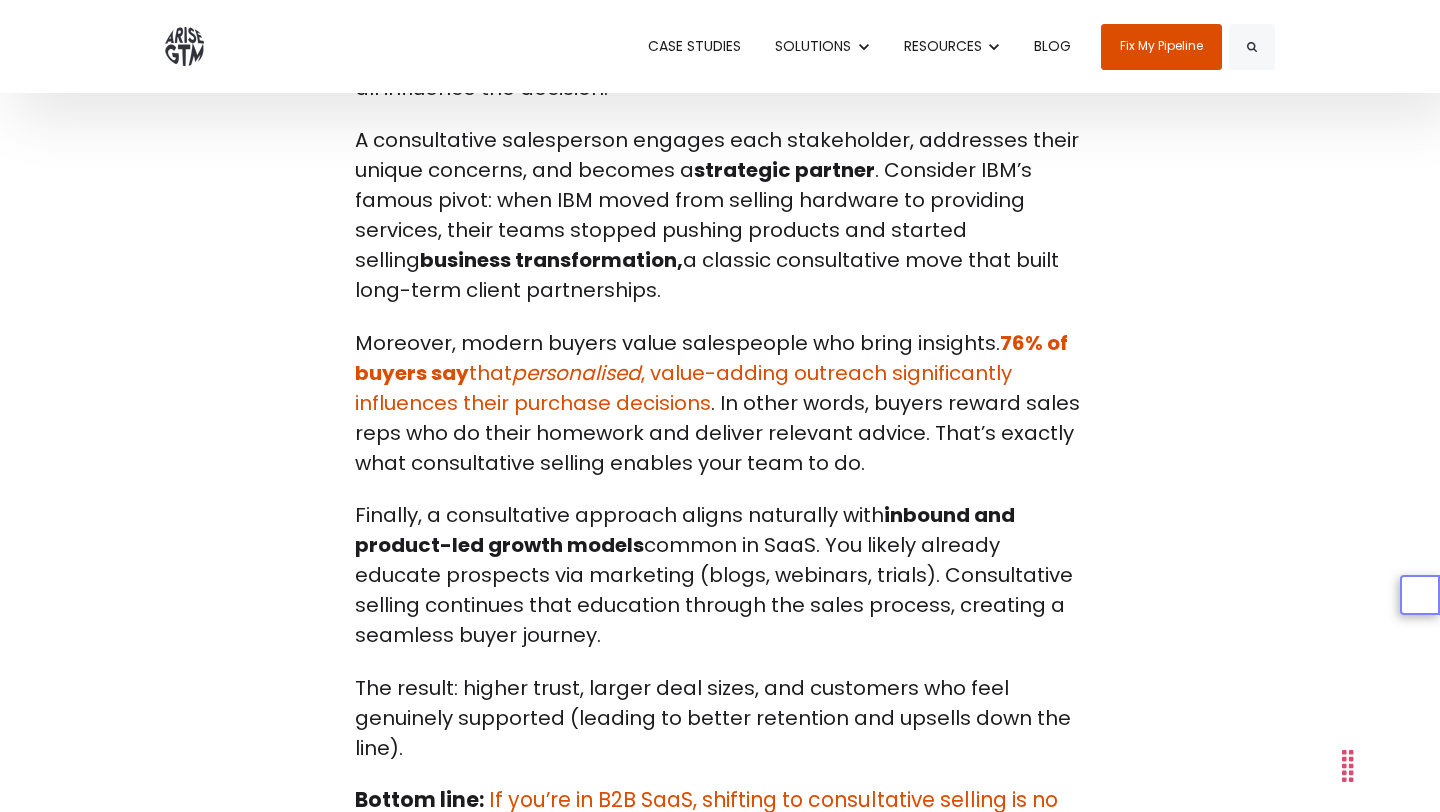click on "From Product-Pitching to Problem-Solving
B2B SaaS buyers [DATE] are more informed and independent than ever. By the time a prospect talks to your sales team,  50–90% of their buying journey is already complete . Add  an average of  11 stakeholders  in each deal , and it’s clear why old-school product pitches fall flat. Modern CROs and sales leaders face challenges in engaging these savvy buyers, maintaining clean CRM data, and navigating complex buying committees while trying to hit aggressive revenue targets.
Consultative selling  offers a way out. This approach flips the script: instead of “always be closing,” it’s “always be helping.” Reps act as trusted advisors, diagnosing customer pains and  building relationships , rather than one-and-done vendors. The payoff? Long-term partnerships, bigger deals, and higher win rates.  In fact, organisations that invest in full sales enablement (training, content, and playbooks) see nearly  .
[DATE] . Breeze AI  suite." at bounding box center (720, 10638) 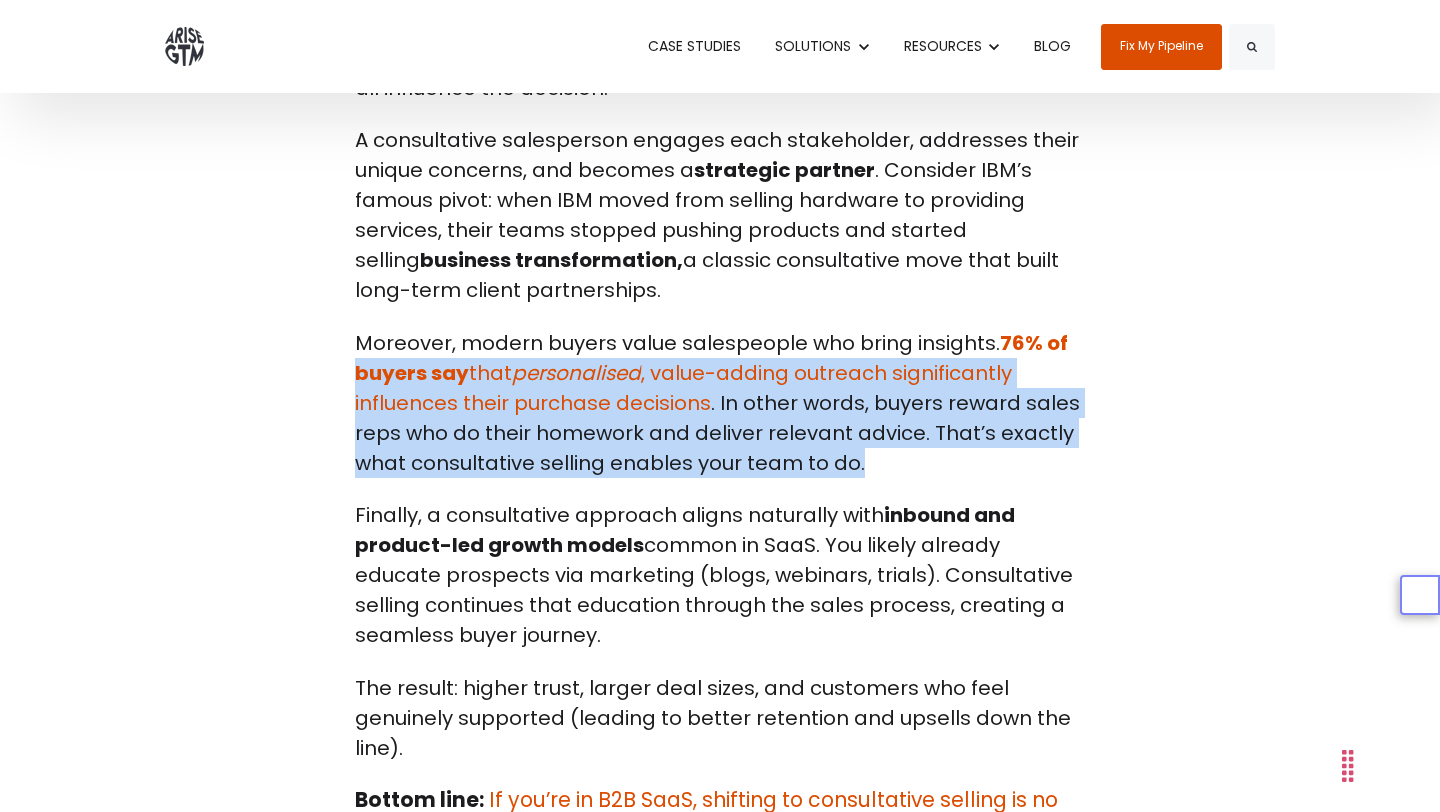 drag, startPoint x: 273, startPoint y: 360, endPoint x: 879, endPoint y: 457, distance: 613.7141 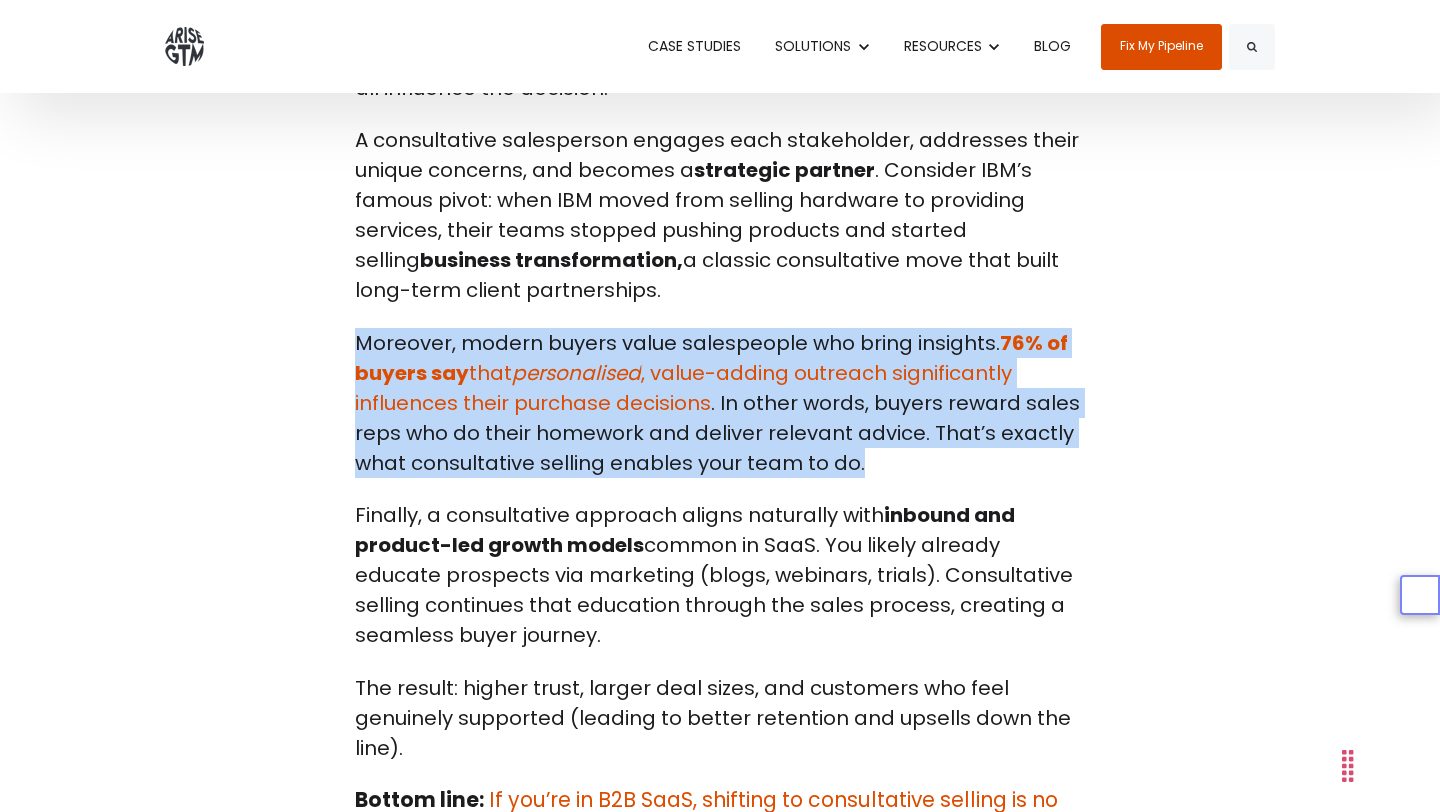 drag, startPoint x: 879, startPoint y: 457, endPoint x: 217, endPoint y: 318, distance: 676.4355 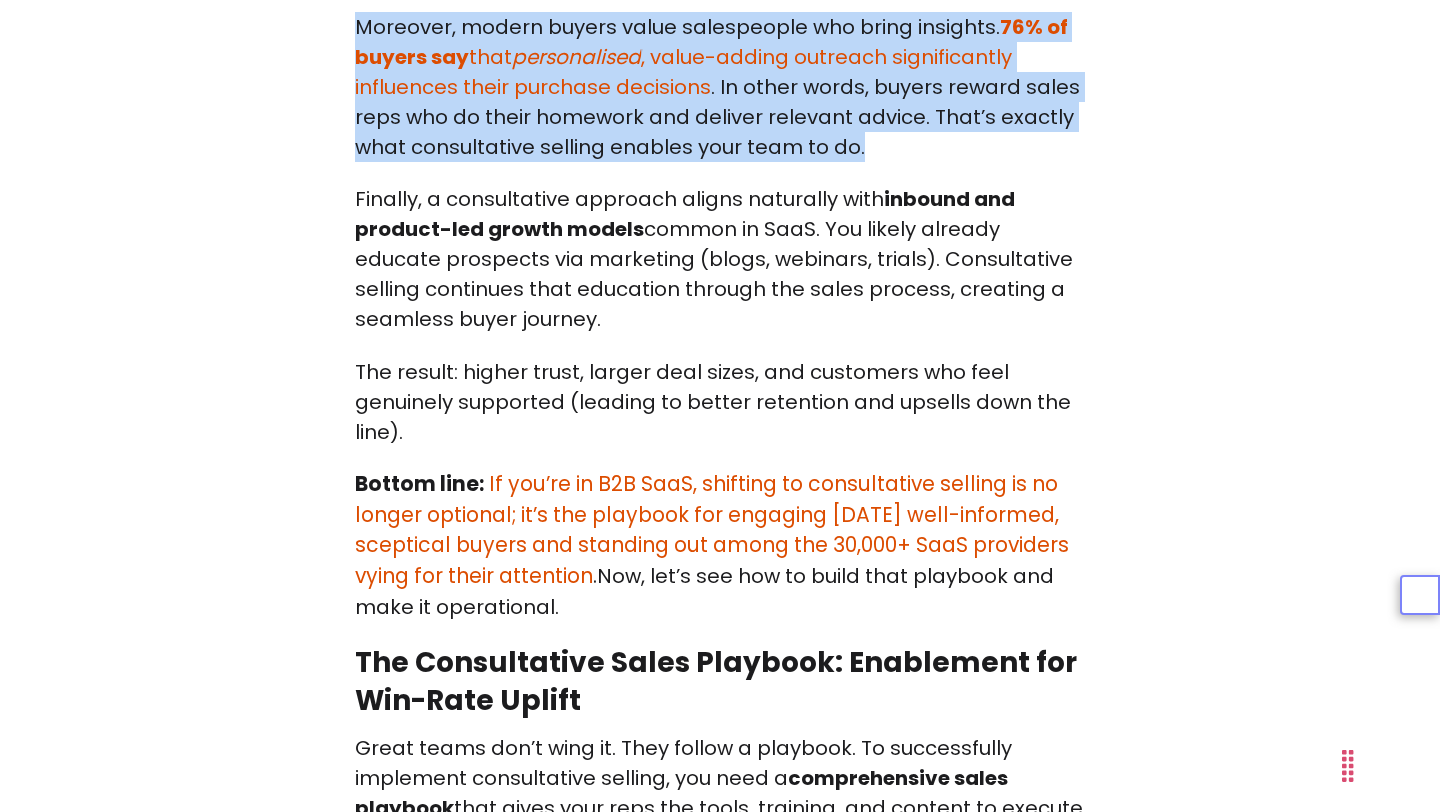 scroll, scrollTop: 2879, scrollLeft: 0, axis: vertical 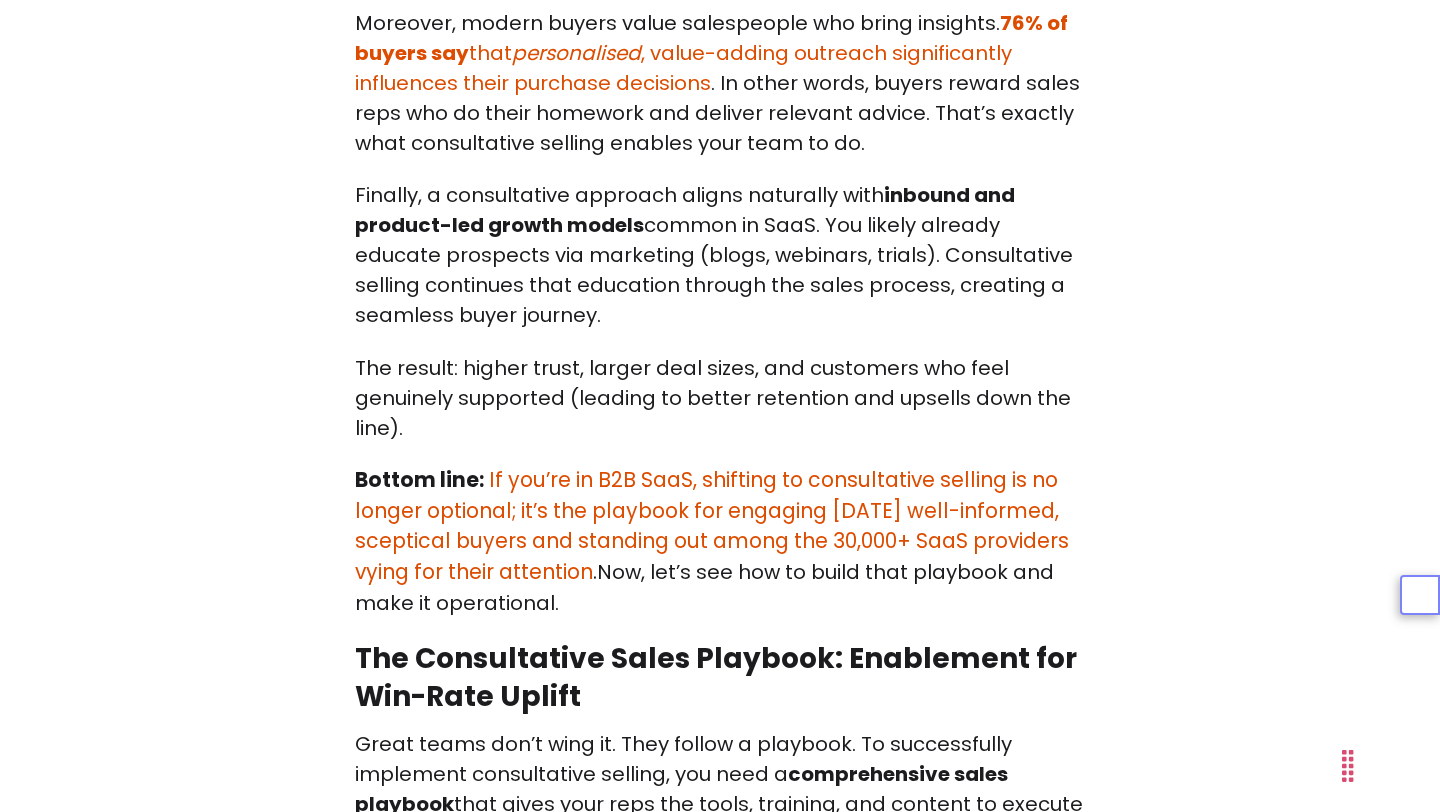 click on "From Product-Pitching to Problem-Solving
B2B SaaS buyers [DATE] are more informed and independent than ever. By the time a prospect talks to your sales team,  50–90% of their buying journey is already complete . Add  an average of  11 stakeholders  in each deal , and it’s clear why old-school product pitches fall flat. Modern CROs and sales leaders face challenges in engaging these savvy buyers, maintaining clean CRM data, and navigating complex buying committees while trying to hit aggressive revenue targets.
Consultative selling  offers a way out. This approach flips the script: instead of “always be closing,” it’s “always be helping.” Reps act as trusted advisors, diagnosing customer pains and  building relationships , rather than one-and-done vendors. The payoff? Long-term partnerships, bigger deals, and higher win rates.  In fact, organisations that invest in full sales enablement (training, content, and playbooks) see nearly  .
[DATE] . Breeze AI  suite." at bounding box center [720, 10318] 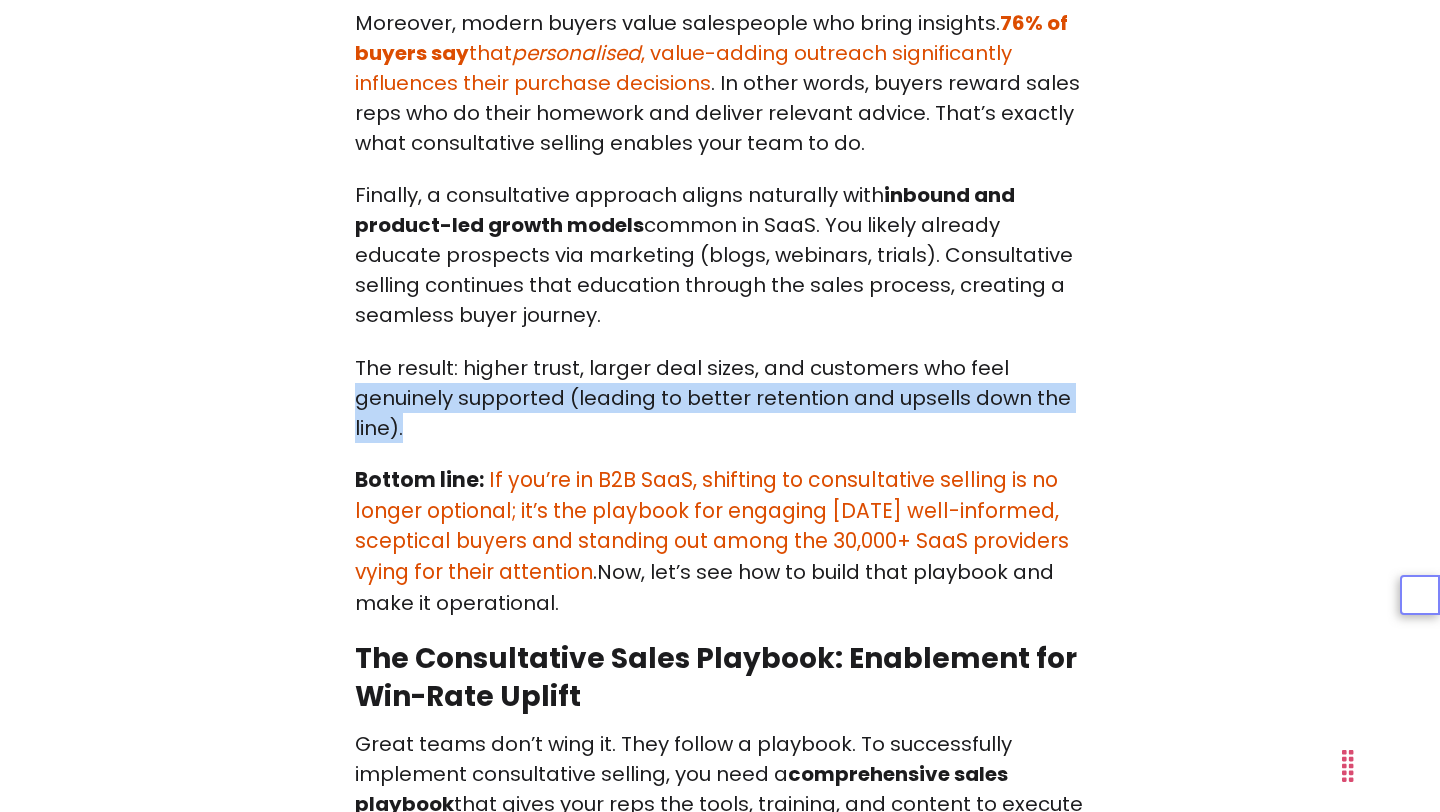 drag, startPoint x: 257, startPoint y: 385, endPoint x: 539, endPoint y: 443, distance: 287.90277 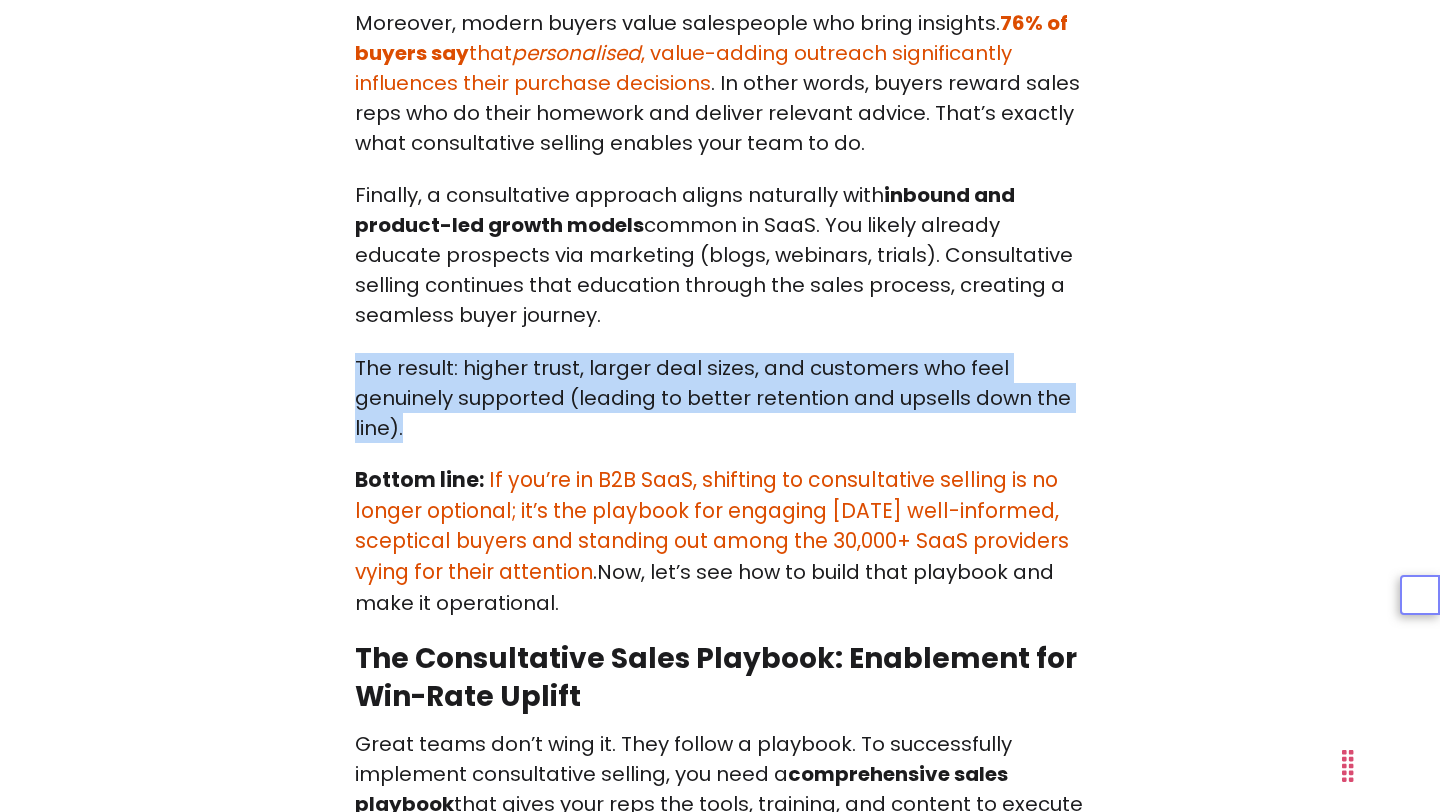 drag, startPoint x: 437, startPoint y: 422, endPoint x: 333, endPoint y: 363, distance: 119.57006 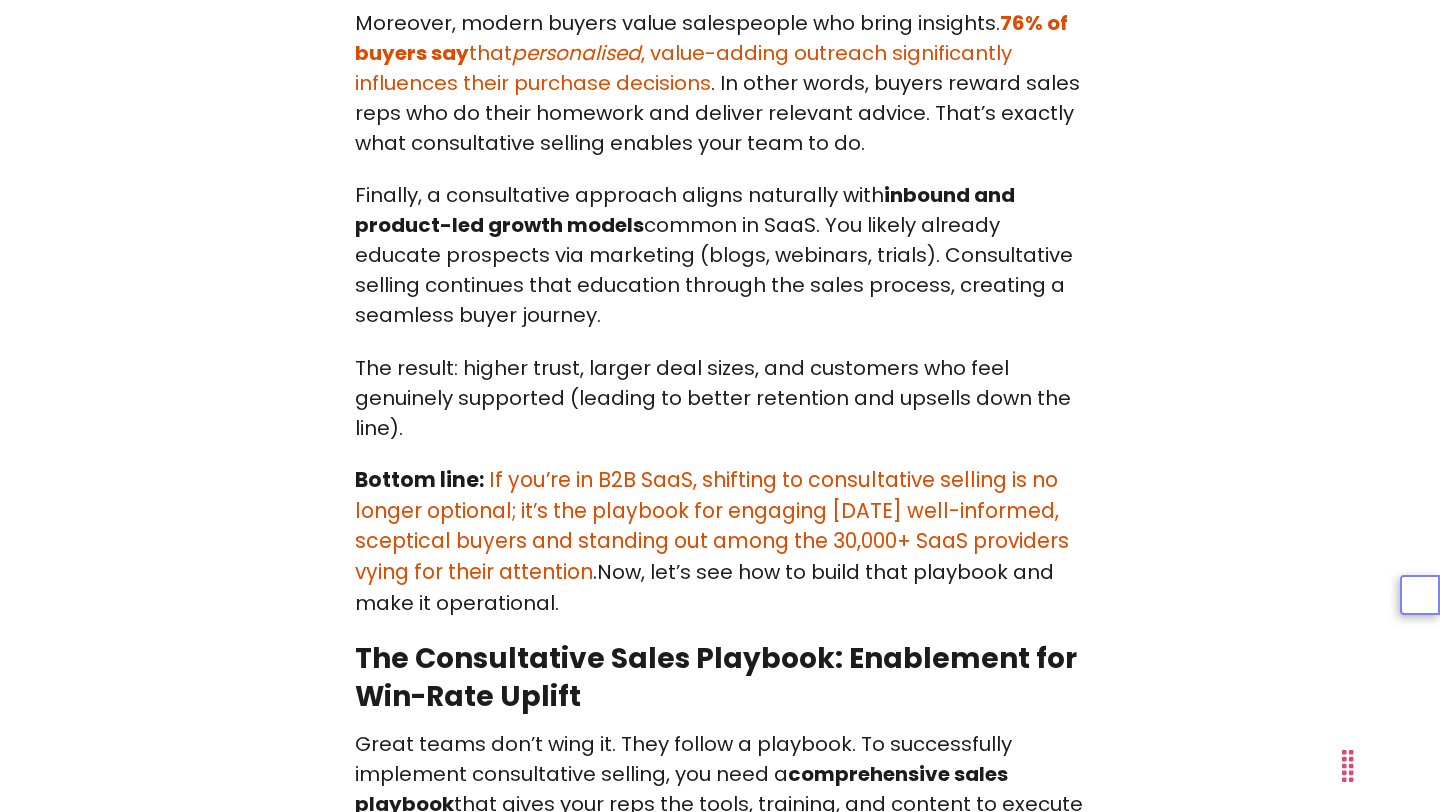 click on "From Product-Pitching to Problem-Solving
B2B SaaS buyers [DATE] are more informed and independent than ever. By the time a prospect talks to your sales team,  50–90% of their buying journey is already complete . Add  an average of  11 stakeholders  in each deal , and it’s clear why old-school product pitches fall flat. Modern CROs and sales leaders face challenges in engaging these savvy buyers, maintaining clean CRM data, and navigating complex buying committees while trying to hit aggressive revenue targets.
Consultative selling  offers a way out. This approach flips the script: instead of “always be closing,” it’s “always be helping.” Reps act as trusted advisors, diagnosing customer pains and  building relationships , rather than one-and-done vendors. The payoff? Long-term partnerships, bigger deals, and higher win rates.  In fact, organisations that invest in full sales enablement (training, content, and playbooks) see nearly  .
[DATE] . Breeze AI  suite." at bounding box center (720, 10318) 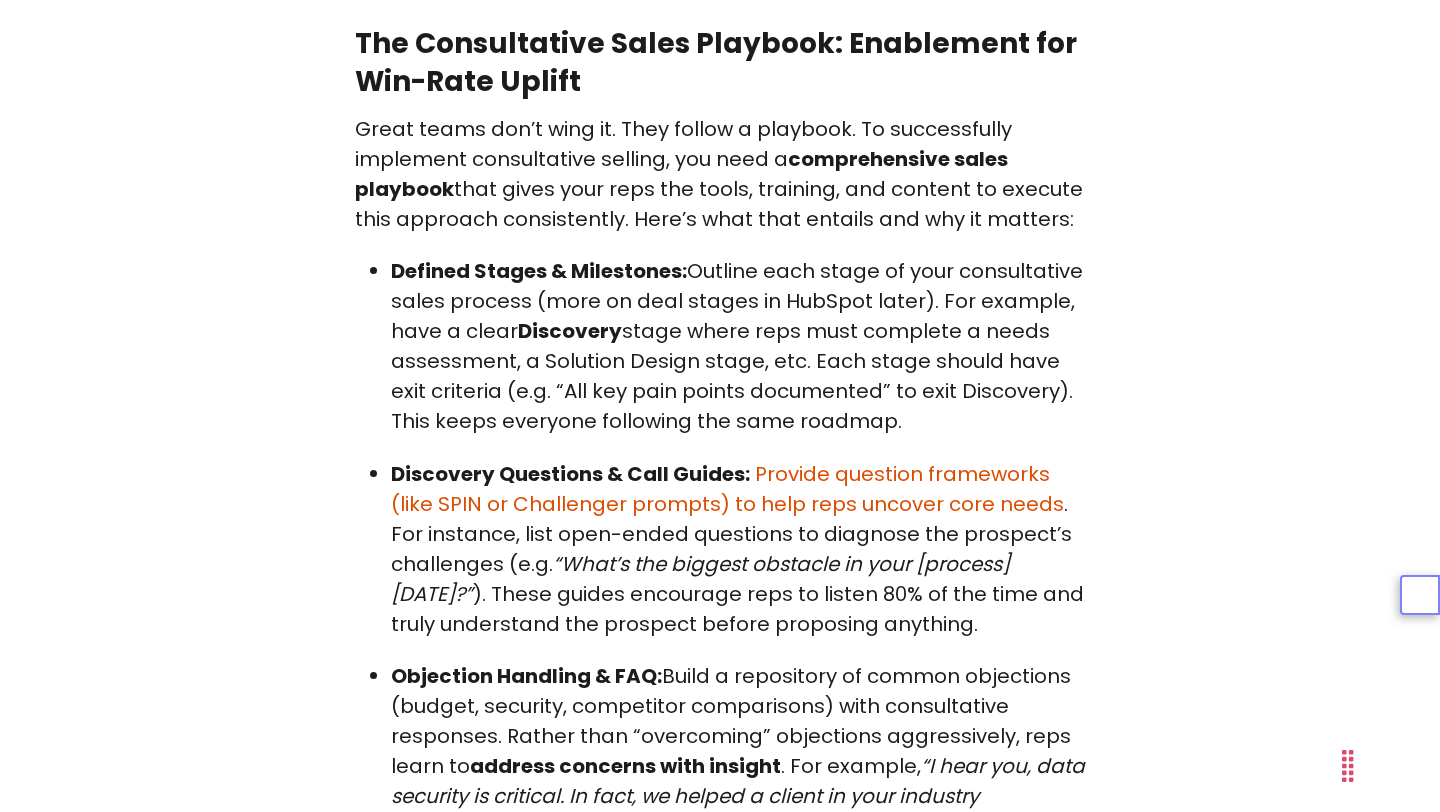 scroll, scrollTop: 3497, scrollLeft: 0, axis: vertical 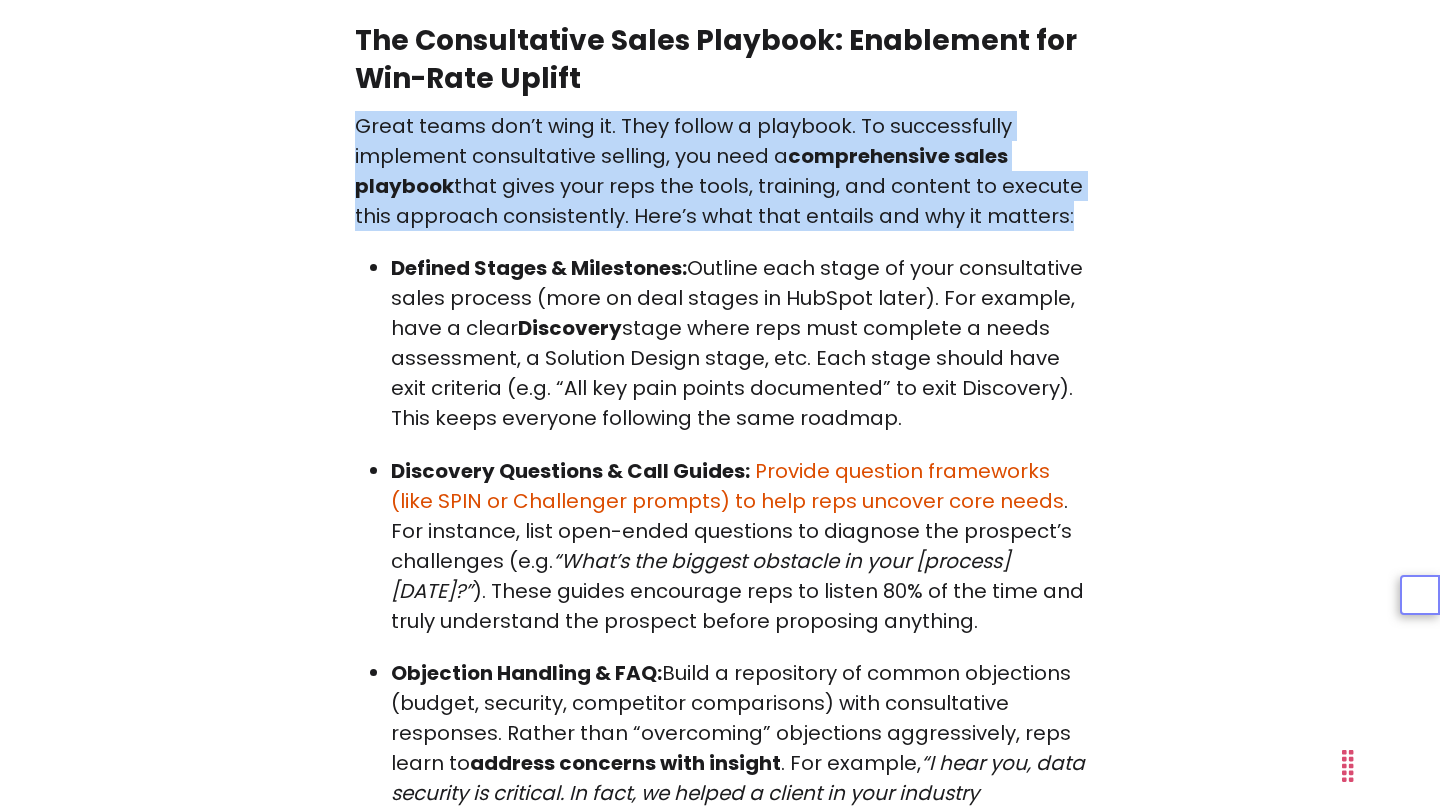 drag, startPoint x: 323, startPoint y: 126, endPoint x: 1079, endPoint y: 244, distance: 765.15356 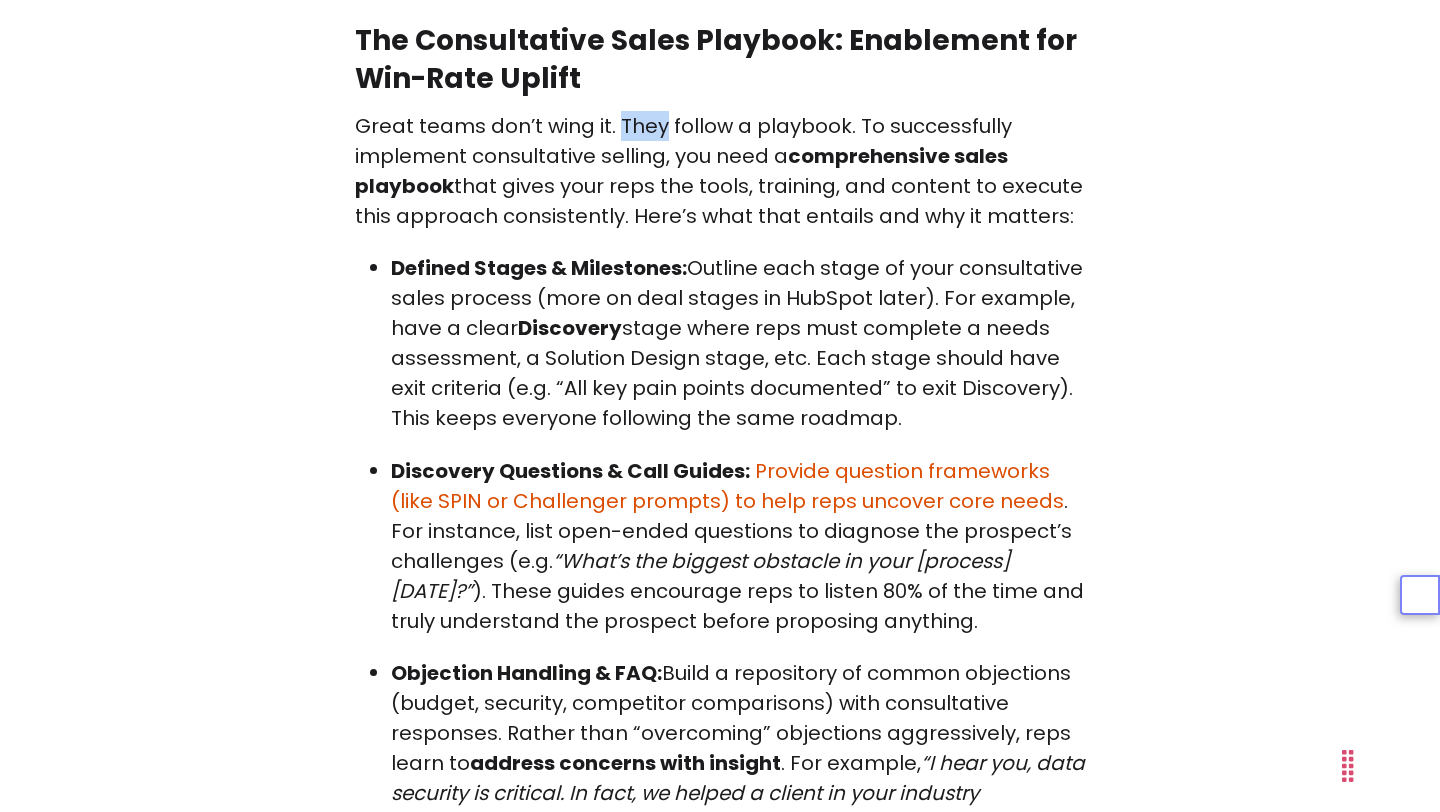 click on "Great teams don’t wing it. They follow a playbook. To successfully implement consultative selling, you need a  comprehensive sales playbook  that gives your reps the tools, training, and content to execute this approach consistently. Here’s what that entails and why it matters:" at bounding box center [720, 171] 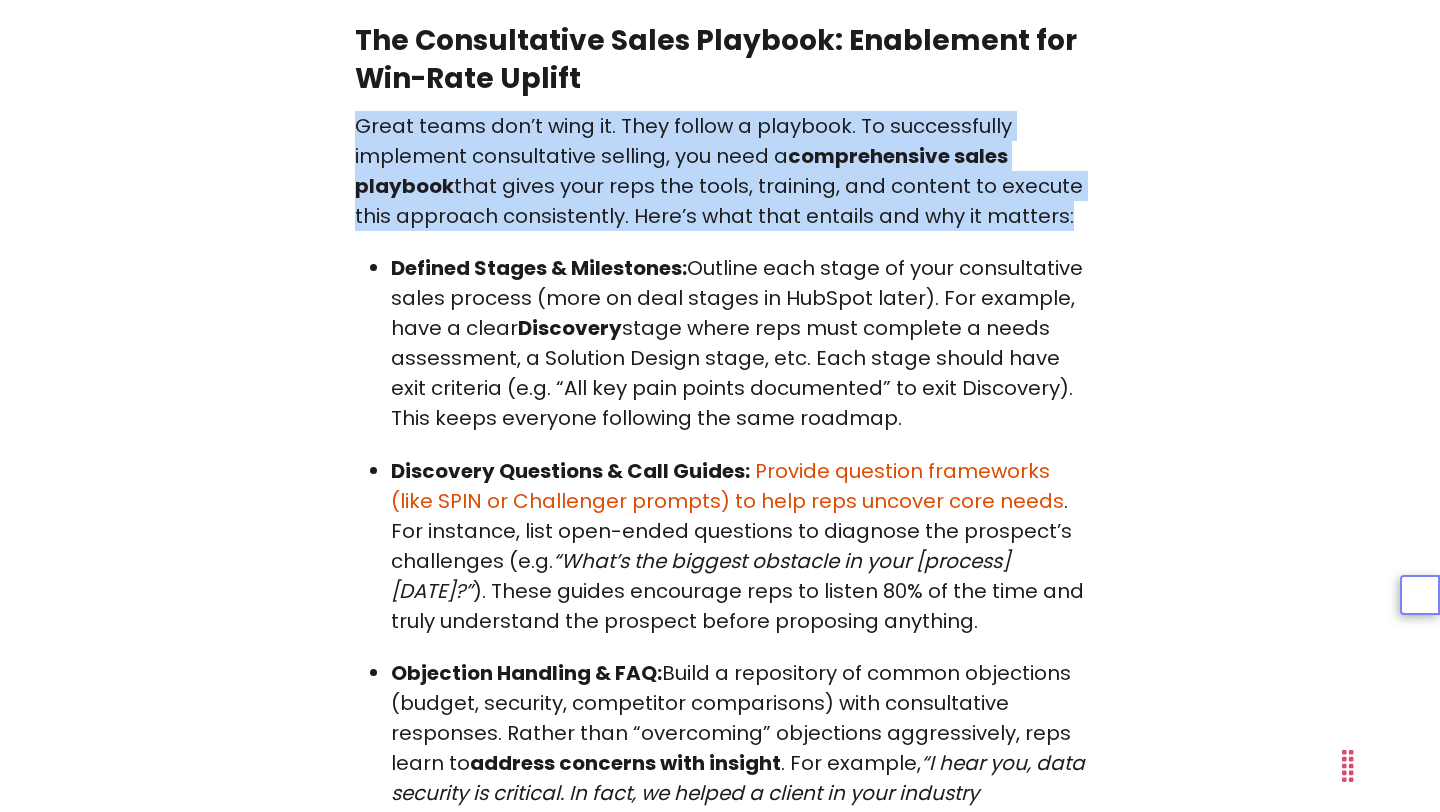 drag, startPoint x: 634, startPoint y: 127, endPoint x: 1014, endPoint y: 206, distance: 388.12497 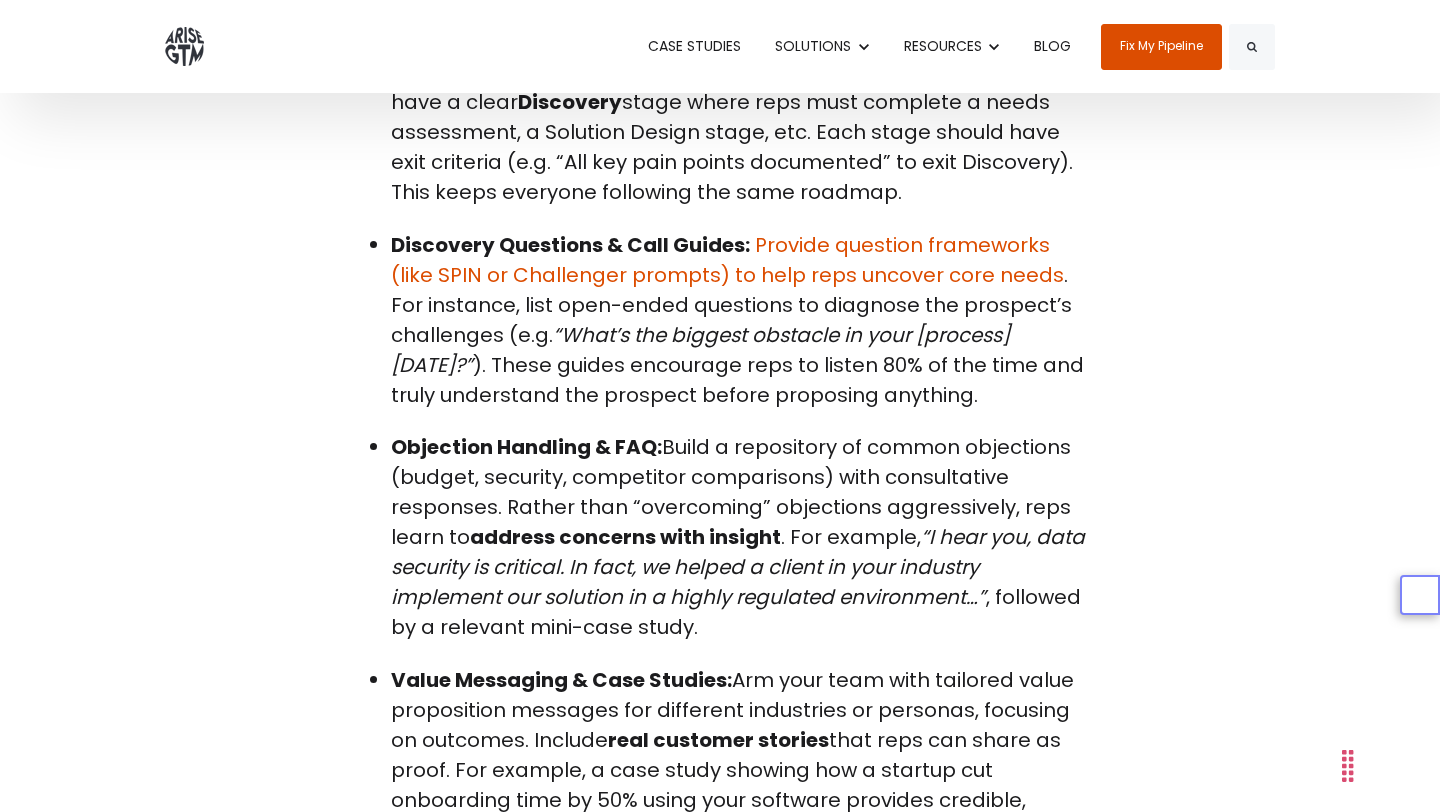 scroll, scrollTop: 3723, scrollLeft: 0, axis: vertical 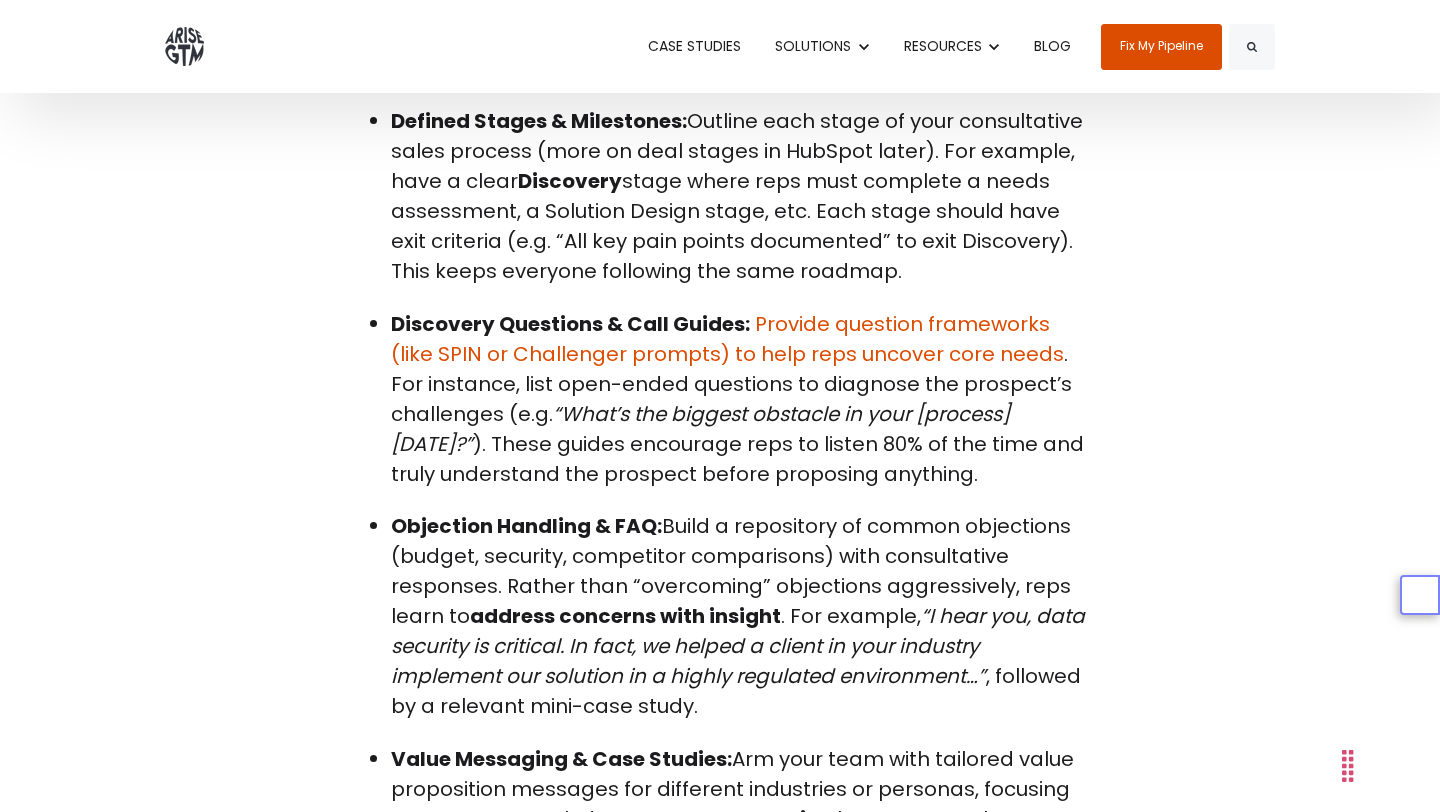 click on "Defined Stages & Milestones:  Outline each stage of your consultative sales process (more on deal stages in HubSpot later). For example, have a clear  Discovery  stage where reps must complete a needs assessment, a Solution Design stage, etc. Each stage should have exit criteria (e.g. “All key pain points documented” to exit Discovery). This keeps everyone following the same roadmap.
Discovery Questions & Call Guides:   Provide question frameworks (like SPIN or Challenger prompts) to help reps uncover core needs . For instance, list open-ended questions to diagnose the prospect’s challenges (e.g.  “What’s the biggest obstacle in your [process] [DATE]?” ). These guides encourage reps to listen 80% of the time and truly understand the prospect before proposing anything.
Objection Handling & FAQ:  Build a repository of common objections (budget, security, competitor comparisons) with consultative responses. Rather than “overcoming” objections aggressively, reps learn to" at bounding box center (720, 717) 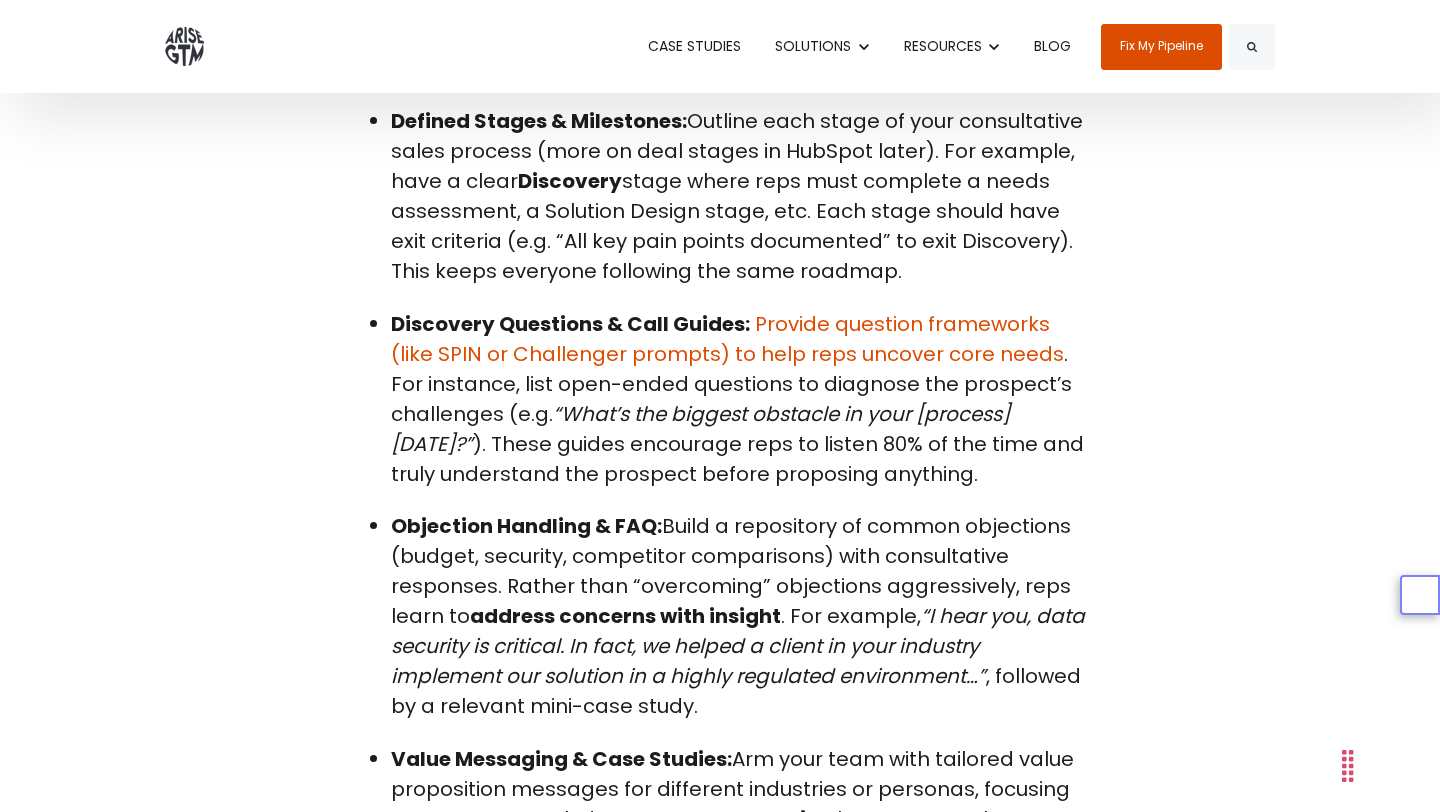 drag, startPoint x: 944, startPoint y: 279, endPoint x: 374, endPoint y: 136, distance: 587.664 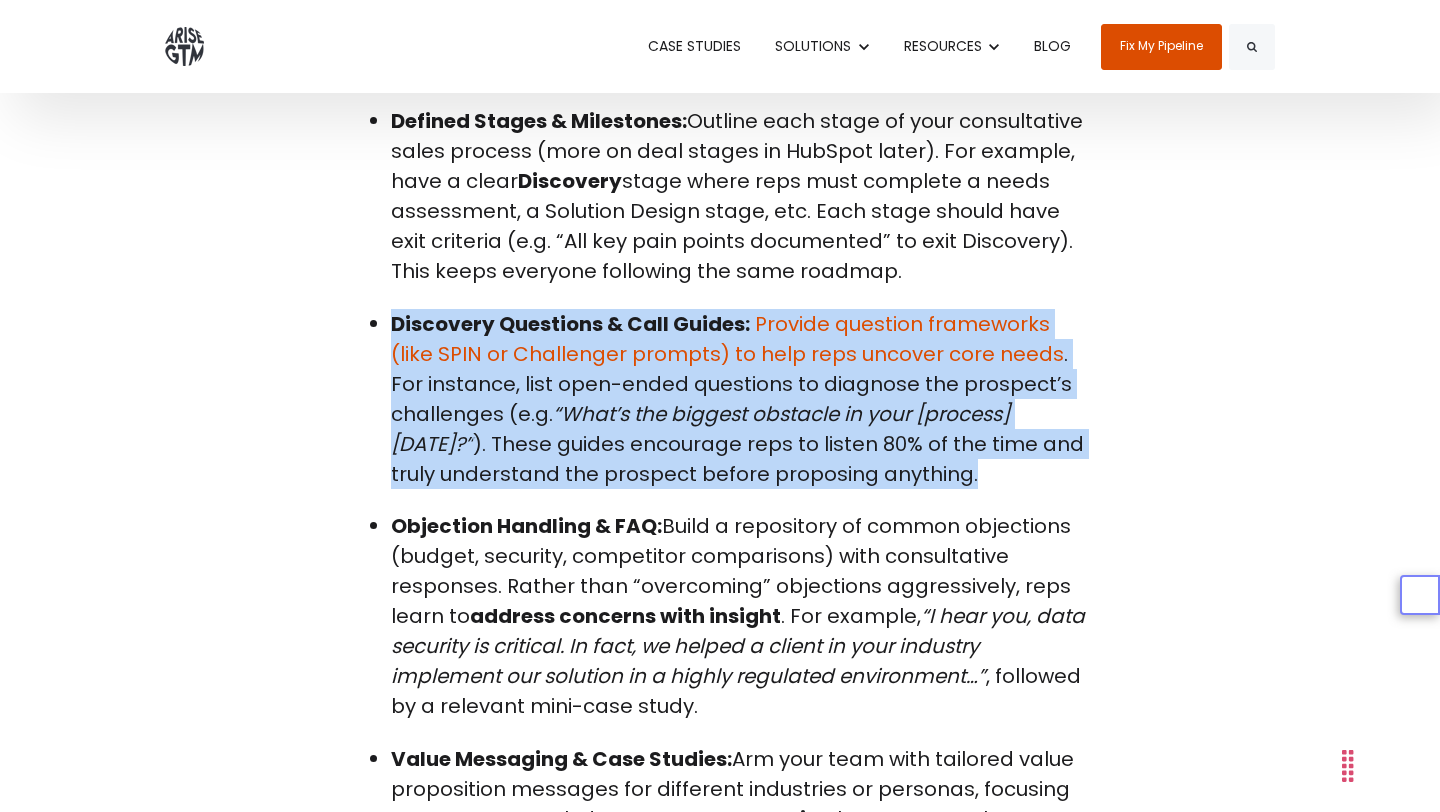 drag, startPoint x: 386, startPoint y: 324, endPoint x: 984, endPoint y: 479, distance: 617.7613 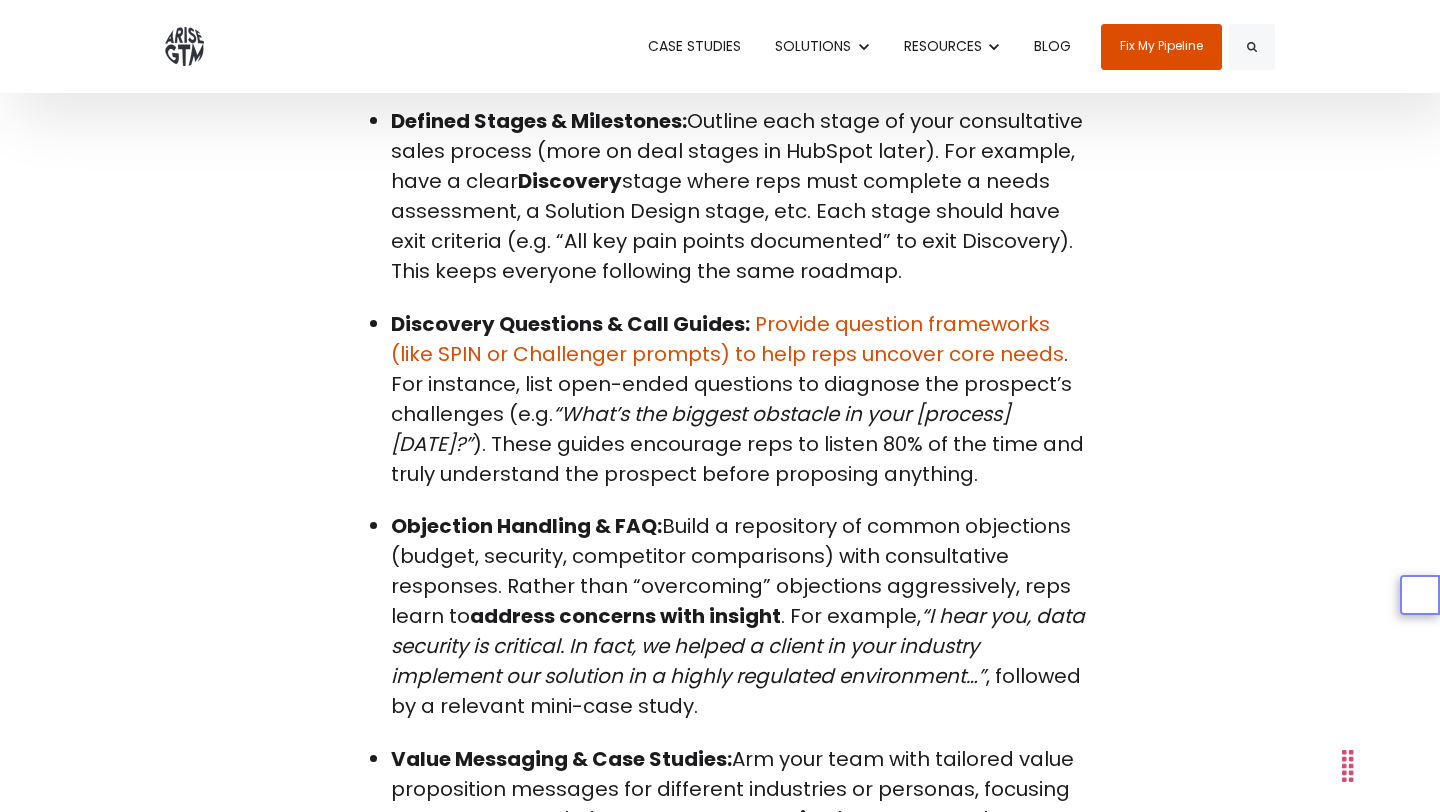 click on "Discovery Questions & Call Guides:   Provide question frameworks (like SPIN or Challenger prompts) to help reps uncover core needs . For instance, list open-ended questions to diagnose the prospect’s challenges (e.g.  “What’s the biggest obstacle in your [process] [DATE]?” ). These guides encourage reps to listen 80% of the time and truly understand the prospect before proposing anything." at bounding box center (738, 399) 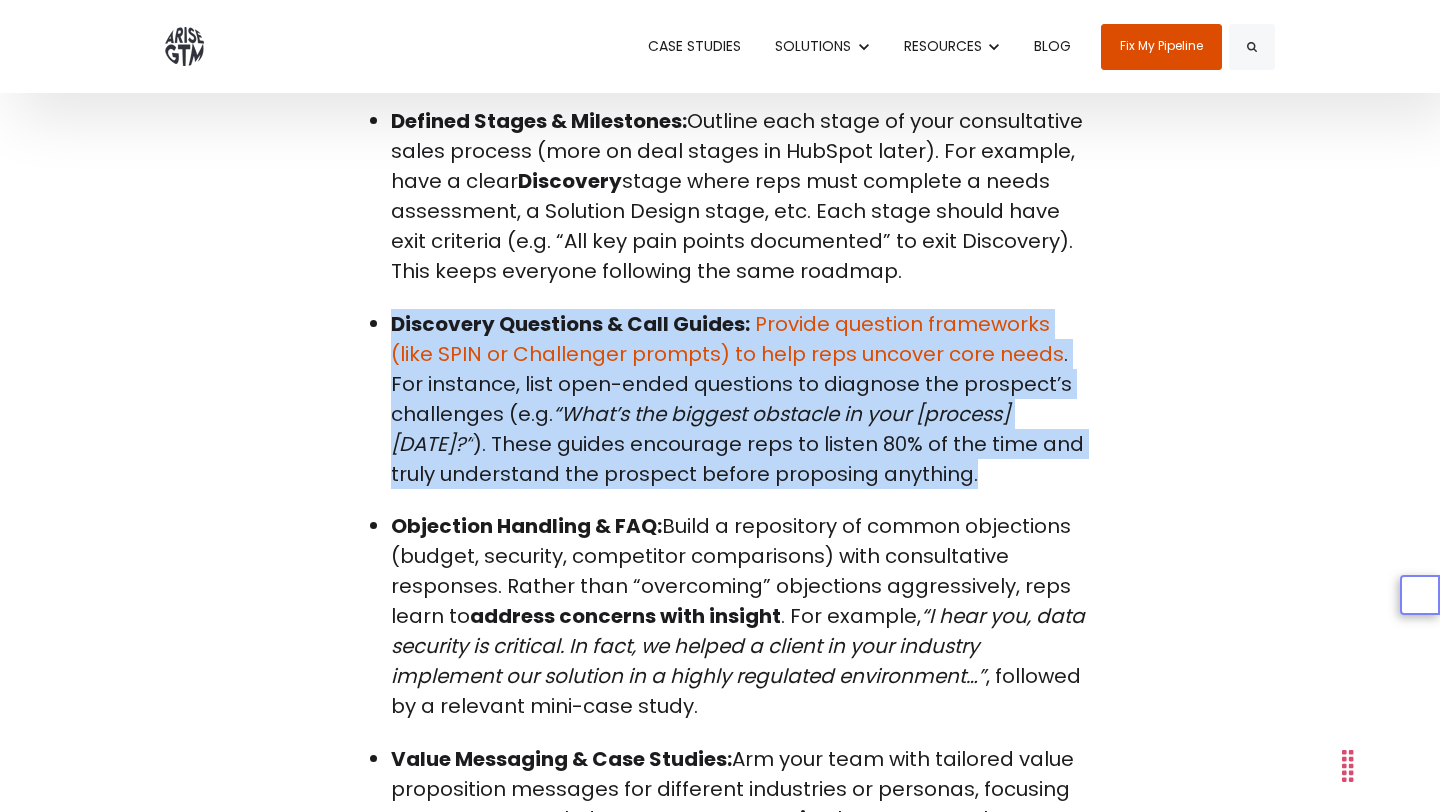 drag, startPoint x: 390, startPoint y: 322, endPoint x: 1002, endPoint y: 484, distance: 633.0782 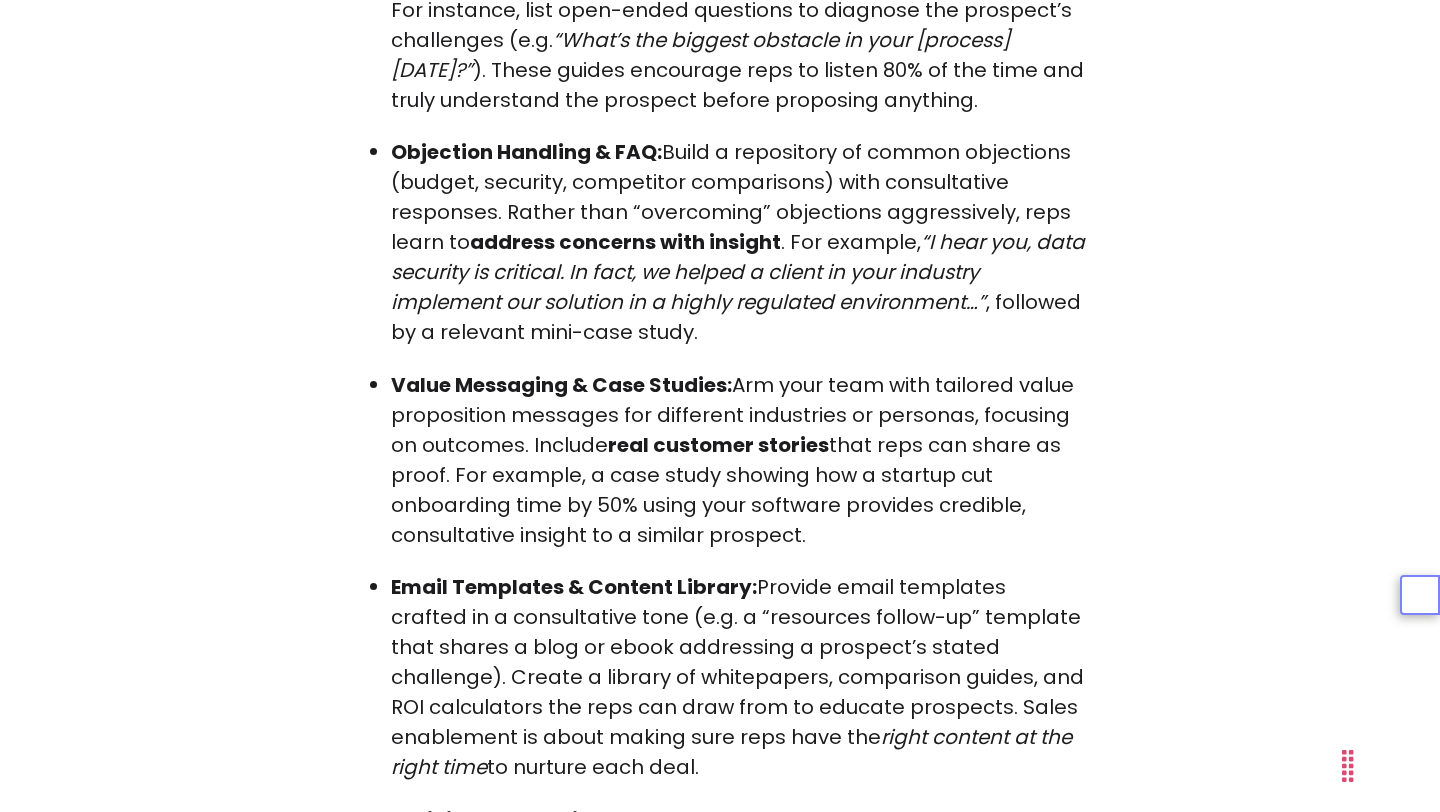 scroll, scrollTop: 4023, scrollLeft: 0, axis: vertical 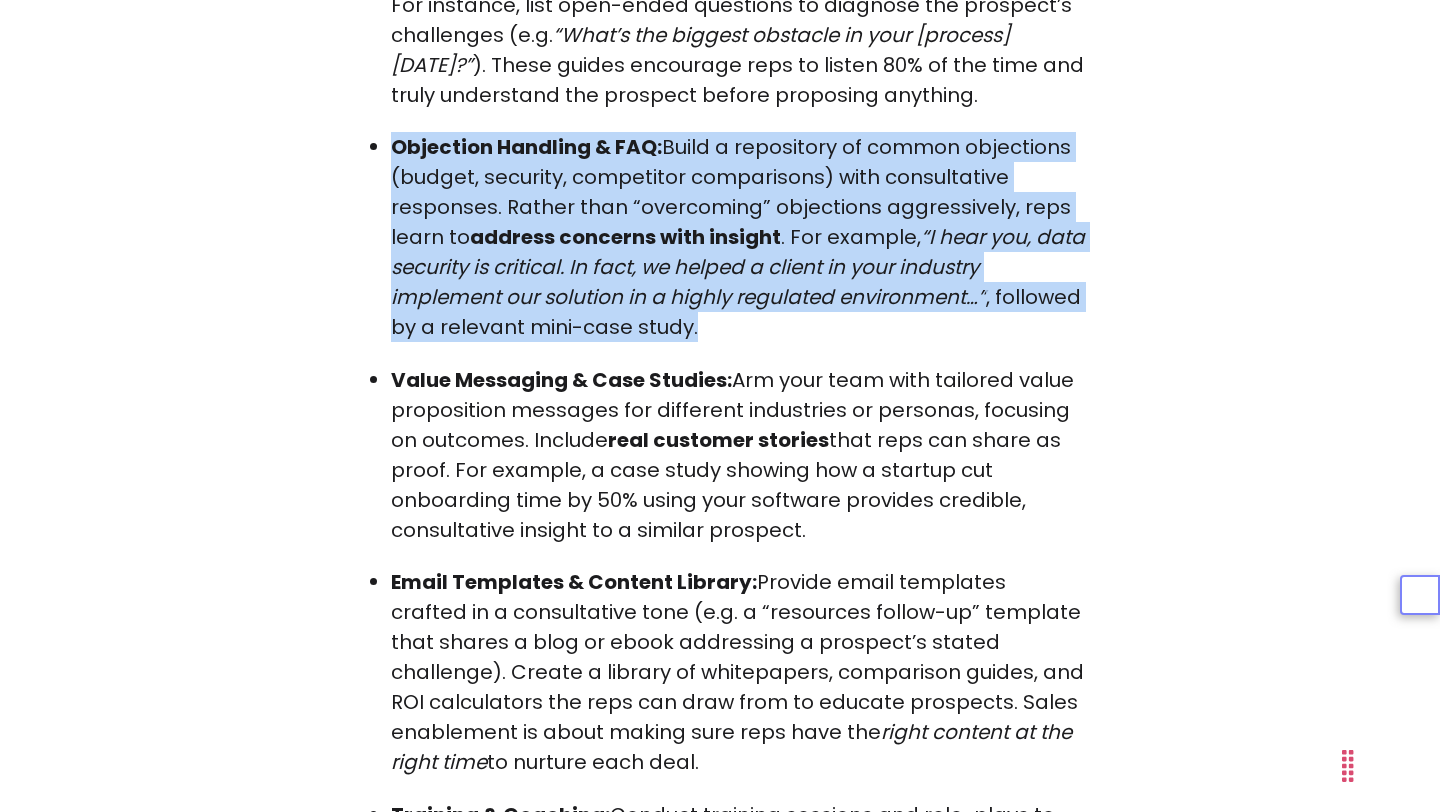 drag, startPoint x: 783, startPoint y: 328, endPoint x: 267, endPoint y: 141, distance: 548.83966 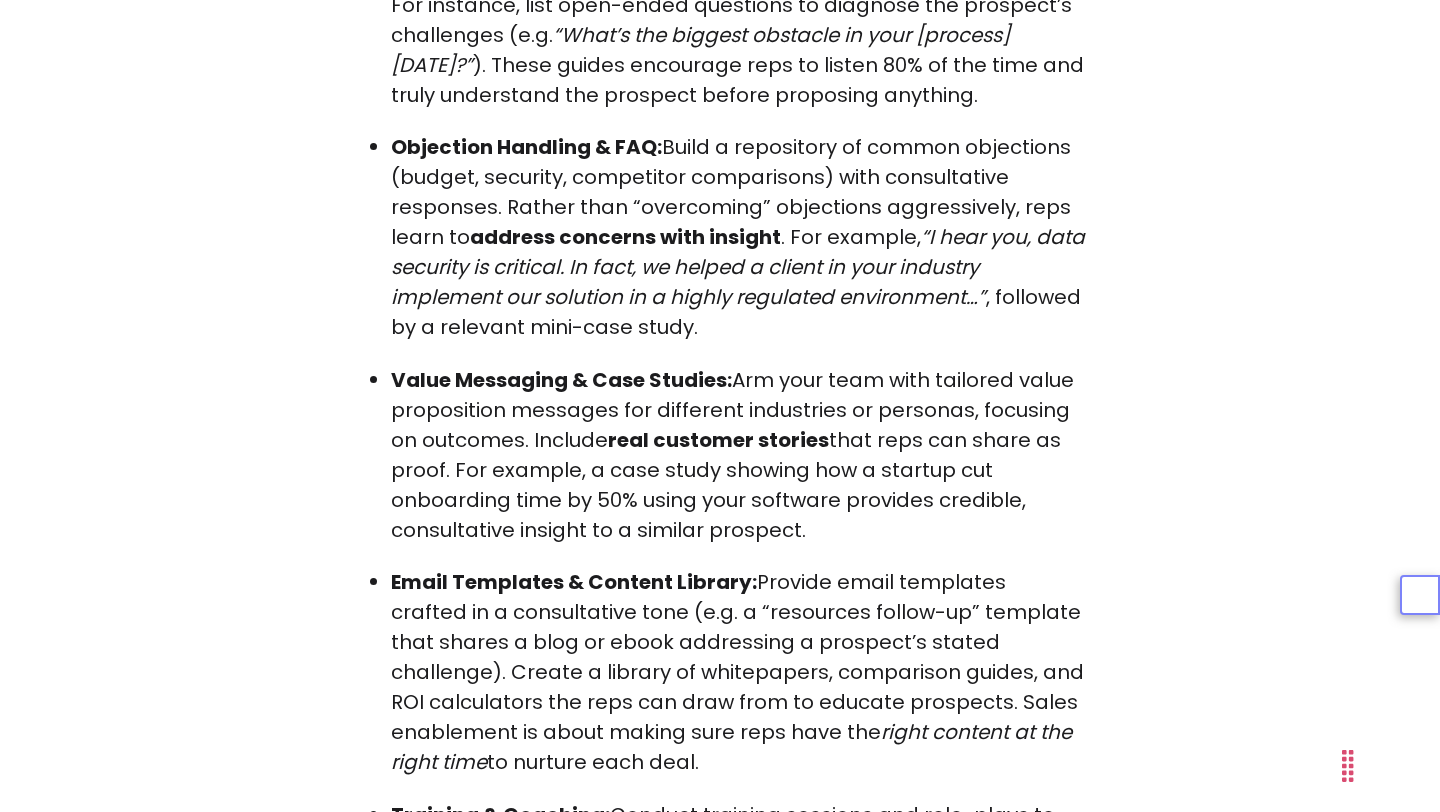click on "From Product-Pitching to Problem-Solving
B2B SaaS buyers [DATE] are more informed and independent than ever. By the time a prospect talks to your sales team,  50–90% of their buying journey is already complete . Add  an average of  11 stakeholders  in each deal , and it’s clear why old-school product pitches fall flat. Modern CROs and sales leaders face challenges in engaging these savvy buyers, maintaining clean CRM data, and navigating complex buying committees while trying to hit aggressive revenue targets.
Consultative selling  offers a way out. This approach flips the script: instead of “always be closing,” it’s “always be helping.” Reps act as trusted advisors, diagnosing customer pains and  building relationships , rather than one-and-done vendors. The payoff? Long-term partnerships, bigger deals, and higher win rates.  In fact, organisations that invest in full sales enablement (training, content, and playbooks) see nearly  .
[DATE] . Breeze AI  suite." at bounding box center [720, 9174] 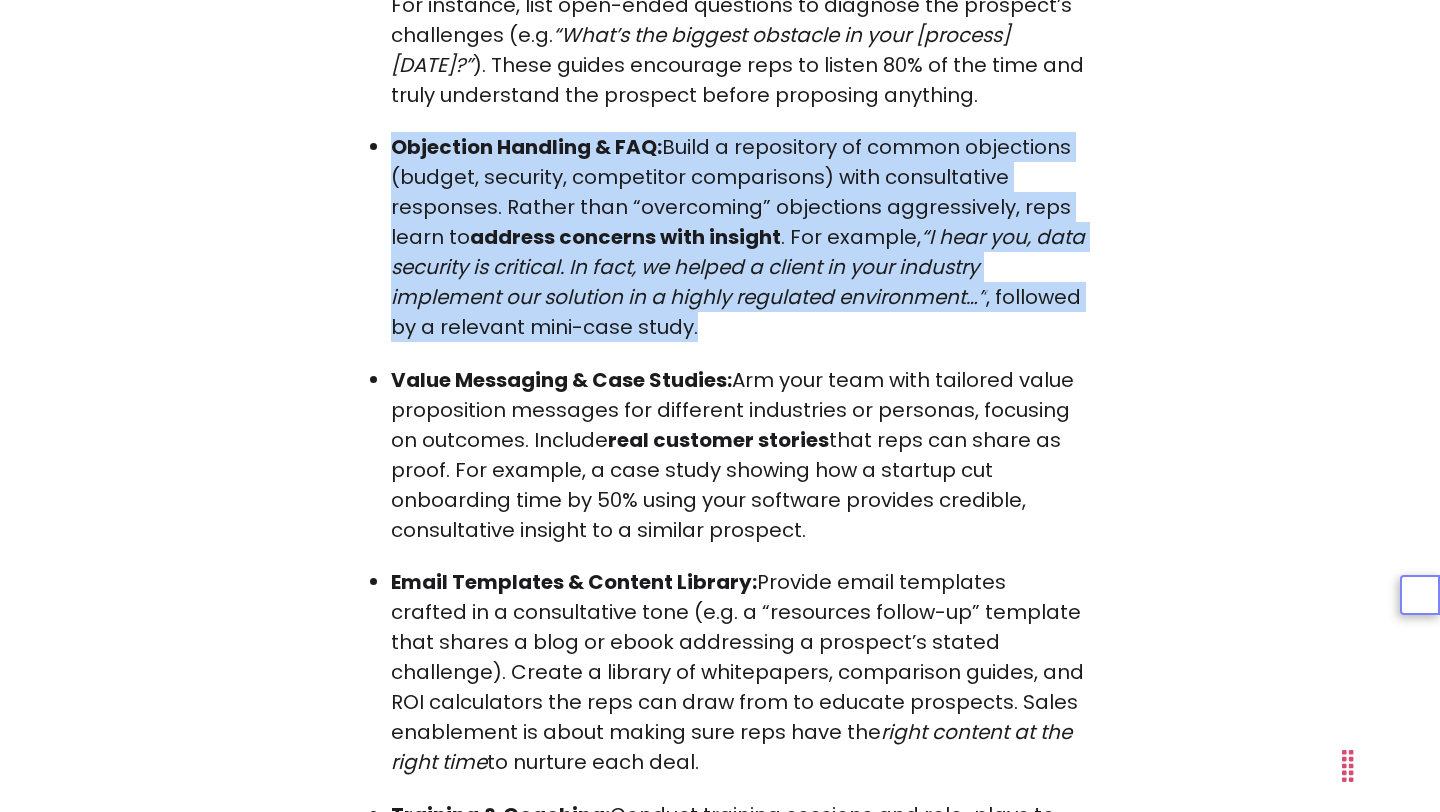 drag, startPoint x: 267, startPoint y: 141, endPoint x: 861, endPoint y: 336, distance: 625.1888 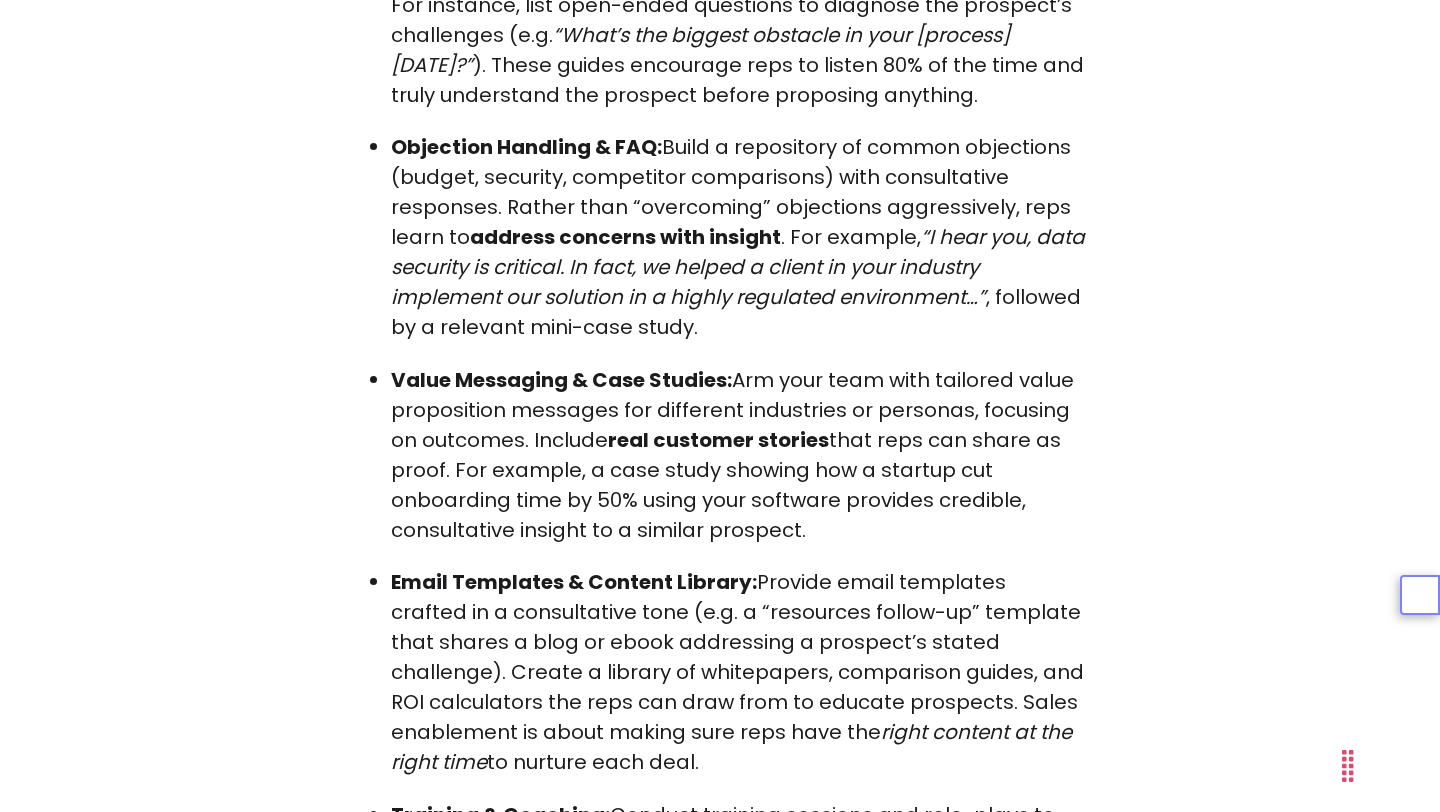 click on "From Product-Pitching to Problem-Solving
B2B SaaS buyers [DATE] are more informed and independent than ever. By the time a prospect talks to your sales team,  50–90% of their buying journey is already complete . Add  an average of  11 stakeholders  in each deal , and it’s clear why old-school product pitches fall flat. Modern CROs and sales leaders face challenges in engaging these savvy buyers, maintaining clean CRM data, and navigating complex buying committees while trying to hit aggressive revenue targets.
Consultative selling  offers a way out. This approach flips the script: instead of “always be closing,” it’s “always be helping.” Reps act as trusted advisors, diagnosing customer pains and  building relationships , rather than one-and-done vendors. The payoff? Long-term partnerships, bigger deals, and higher win rates.  In fact, organisations that invest in full sales enablement (training, content, and playbooks) see nearly  .
[DATE] . Breeze AI  suite." at bounding box center [720, 9174] 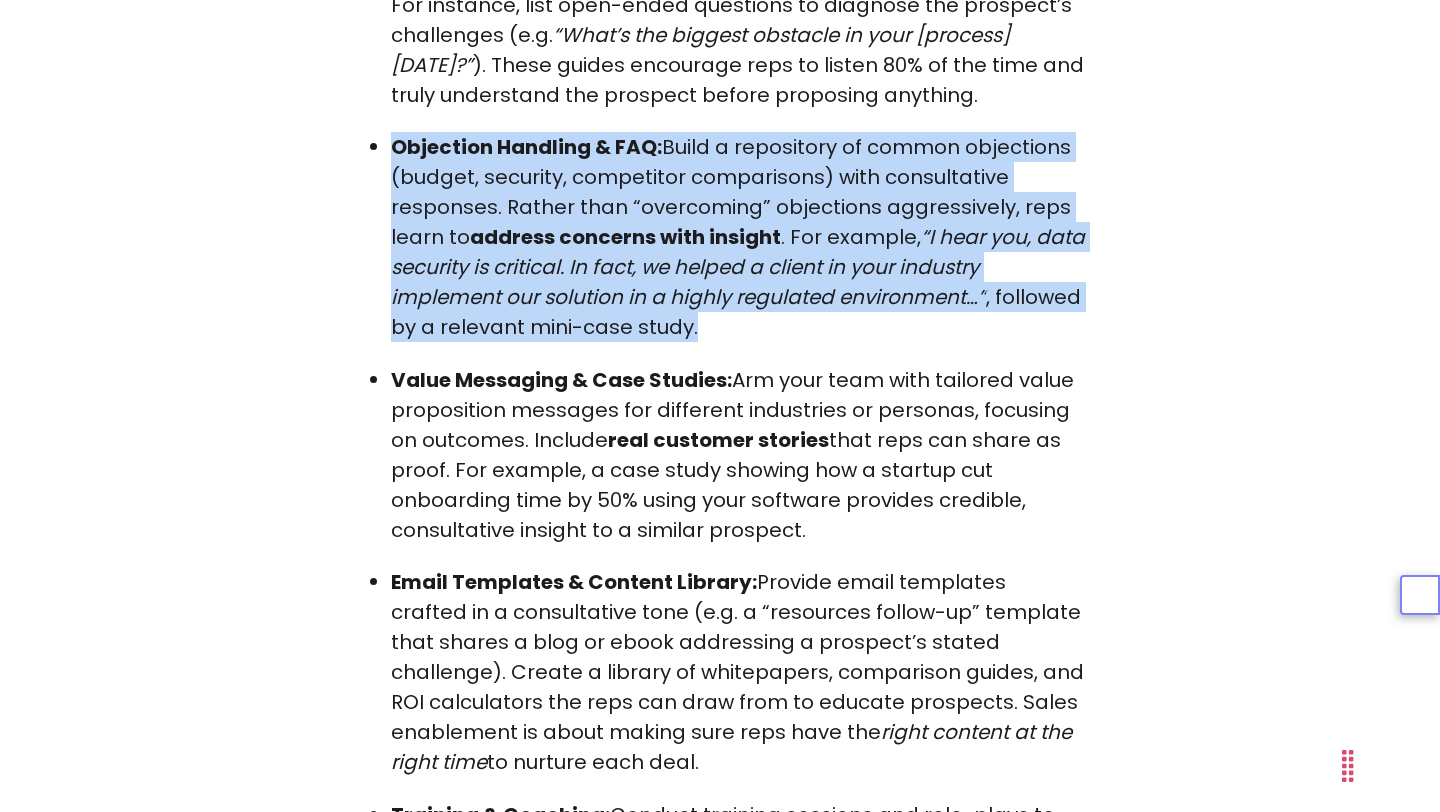 drag, startPoint x: 325, startPoint y: 134, endPoint x: 780, endPoint y: 323, distance: 492.6926 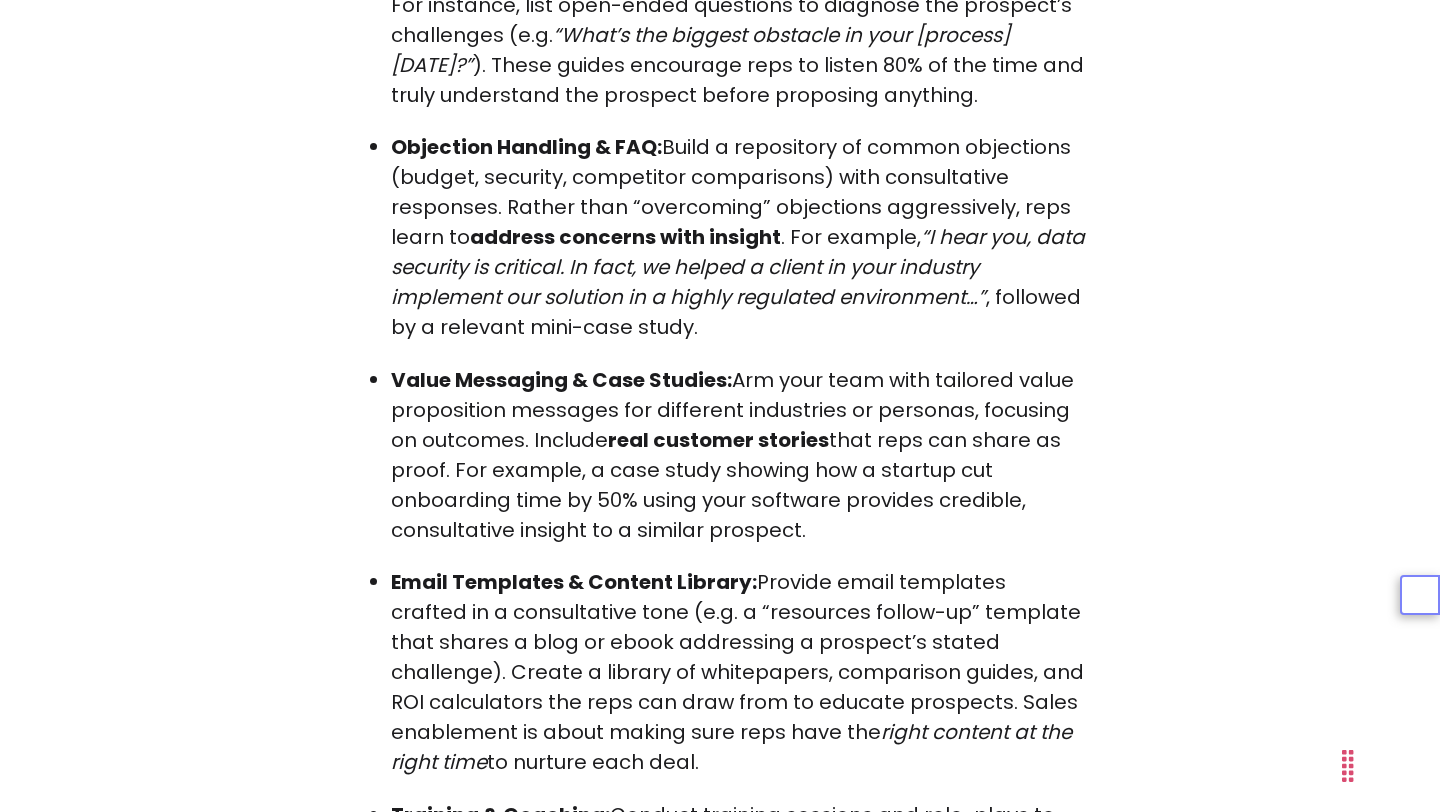 click on "Defined Stages & Milestones:  Outline each stage of your consultative sales process (more on deal stages in HubSpot later). For example, have a clear  Discovery  stage where reps must complete a needs assessment, a Solution Design stage, etc. Each stage should have exit criteria (e.g. “All key pain points documented” to exit Discovery). This keeps everyone following the same roadmap.
Discovery Questions & Call Guides:   Provide question frameworks (like SPIN or Challenger prompts) to help reps uncover core needs . For instance, list open-ended questions to diagnose the prospect’s challenges (e.g.  “What’s the biggest obstacle in your [process] [DATE]?” ). These guides encourage reps to listen 80% of the time and truly understand the prospect before proposing anything.
Objection Handling & FAQ:  Build a repository of common objections (budget, security, competitor comparisons) with consultative responses. Rather than “overcoming” objections aggressively, reps learn to" at bounding box center (720, 338) 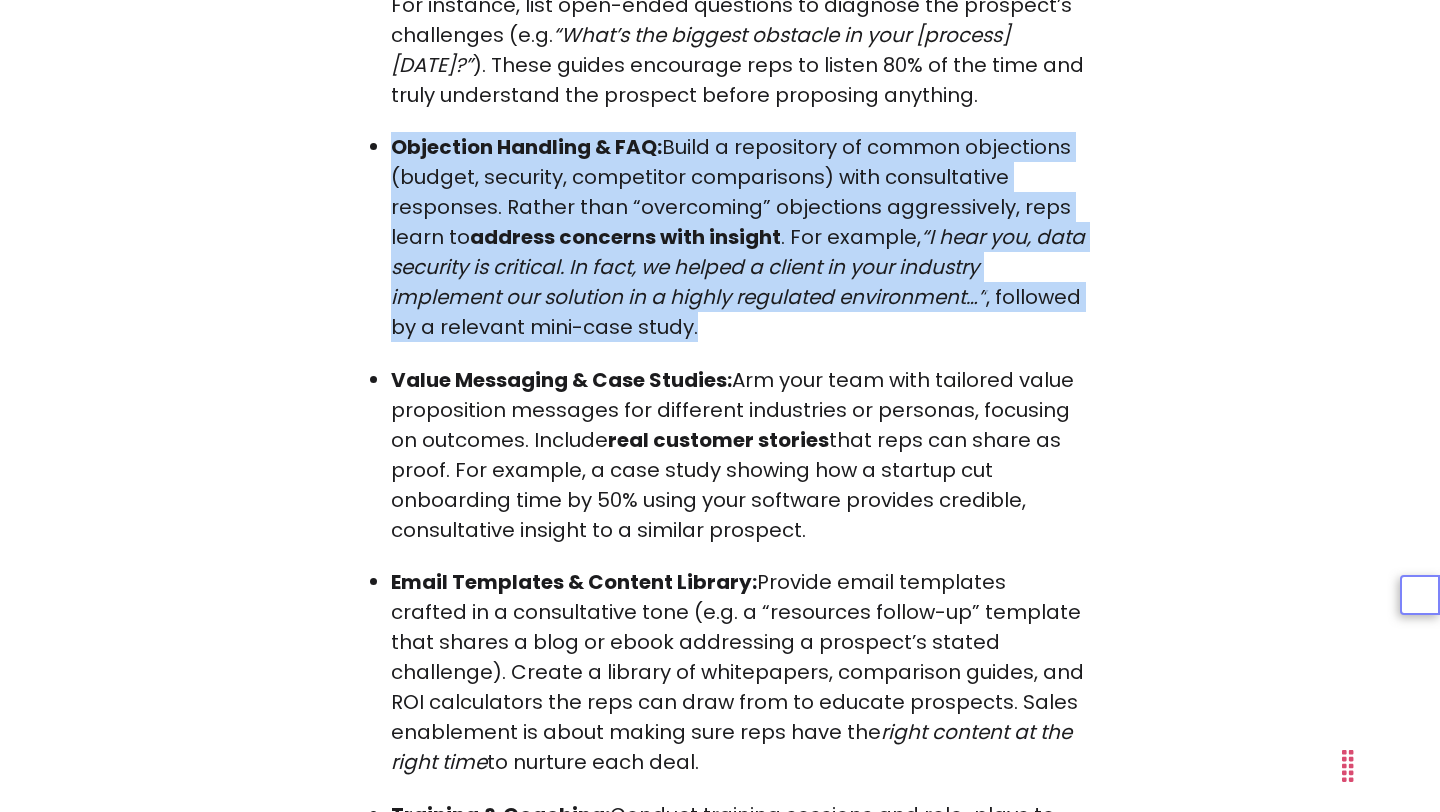 drag, startPoint x: 364, startPoint y: 151, endPoint x: 704, endPoint y: 331, distance: 384.70767 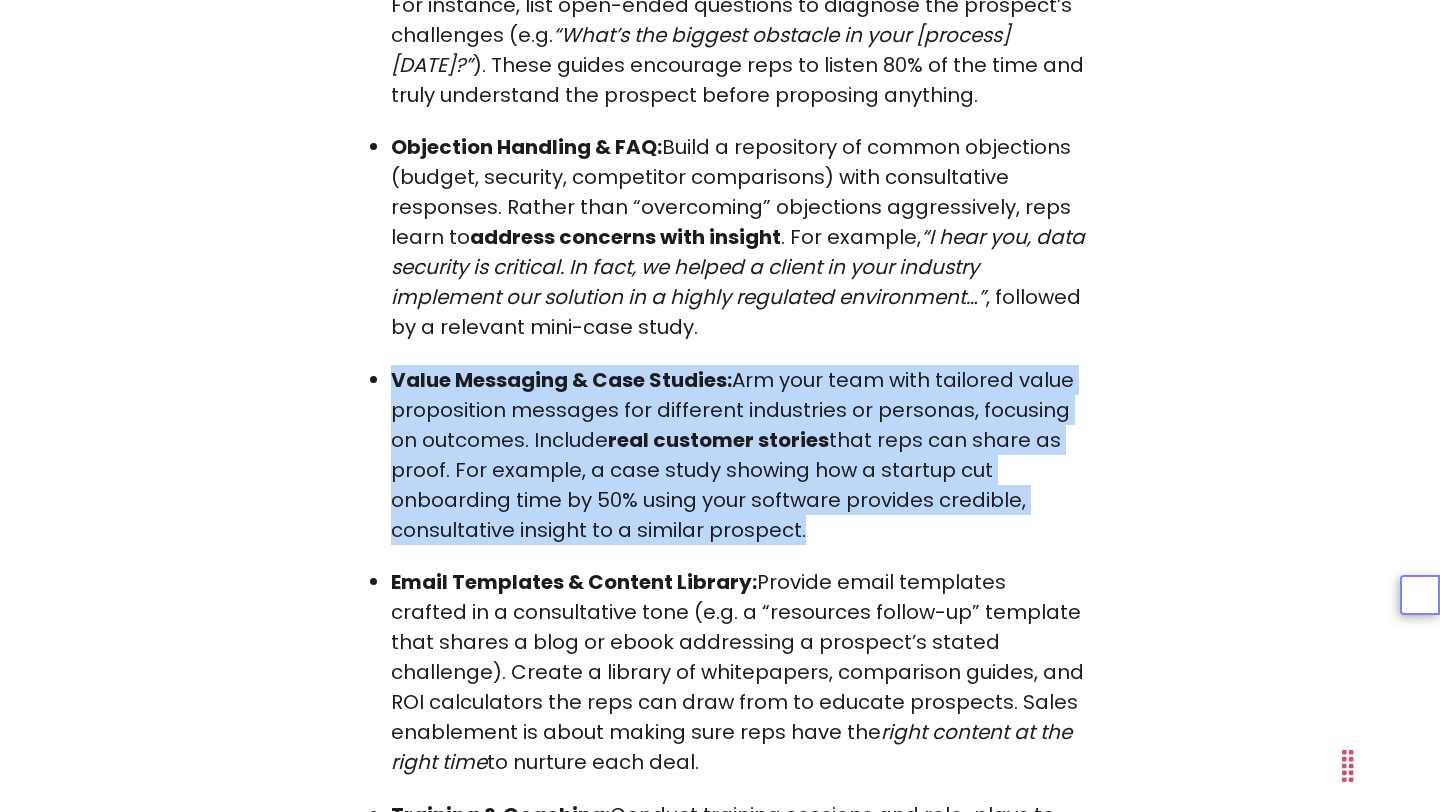 drag, startPoint x: 906, startPoint y: 522, endPoint x: 223, endPoint y: 358, distance: 702.4137 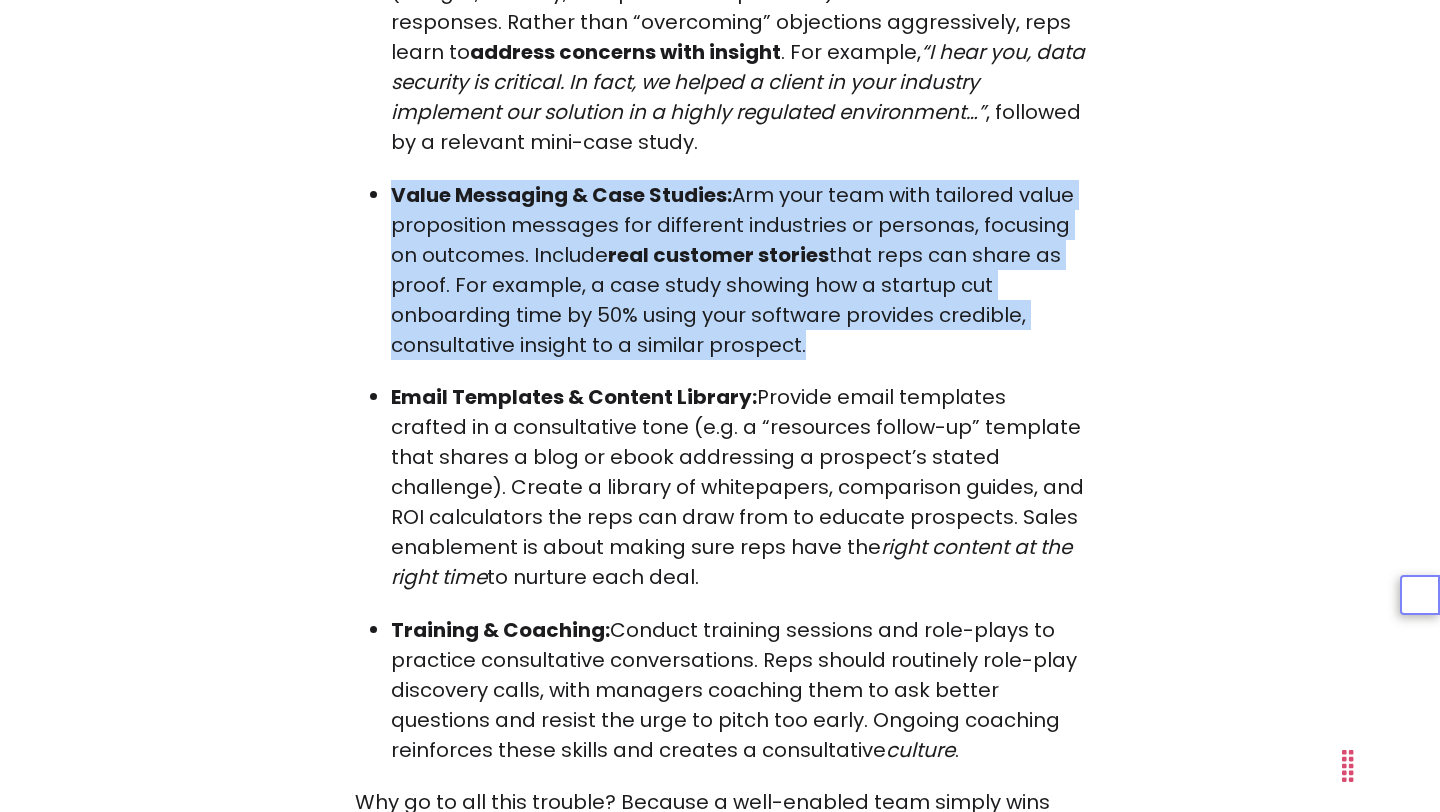 scroll, scrollTop: 4226, scrollLeft: 0, axis: vertical 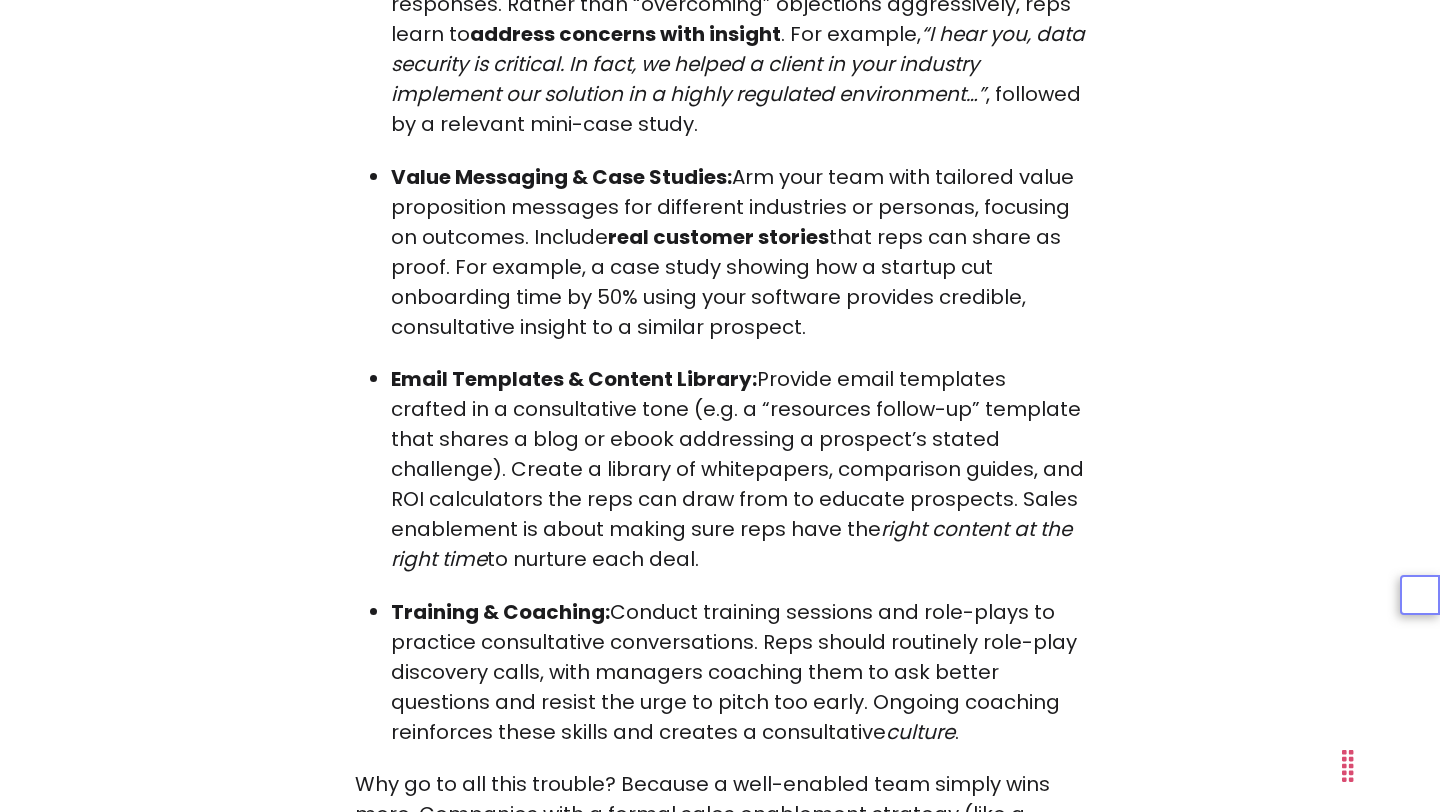 click on "Email Templates & Content Library:  Provide email templates crafted in a consultative tone (e.g. a “resources follow-up” template that shares a blog or ebook addressing a prospect’s stated challenge). Create a library of whitepapers, comparison guides, and ROI calculators the reps can draw from to educate prospects. Sales enablement is about making sure reps have the  right content at the right time  to nurture each deal." at bounding box center [738, 469] 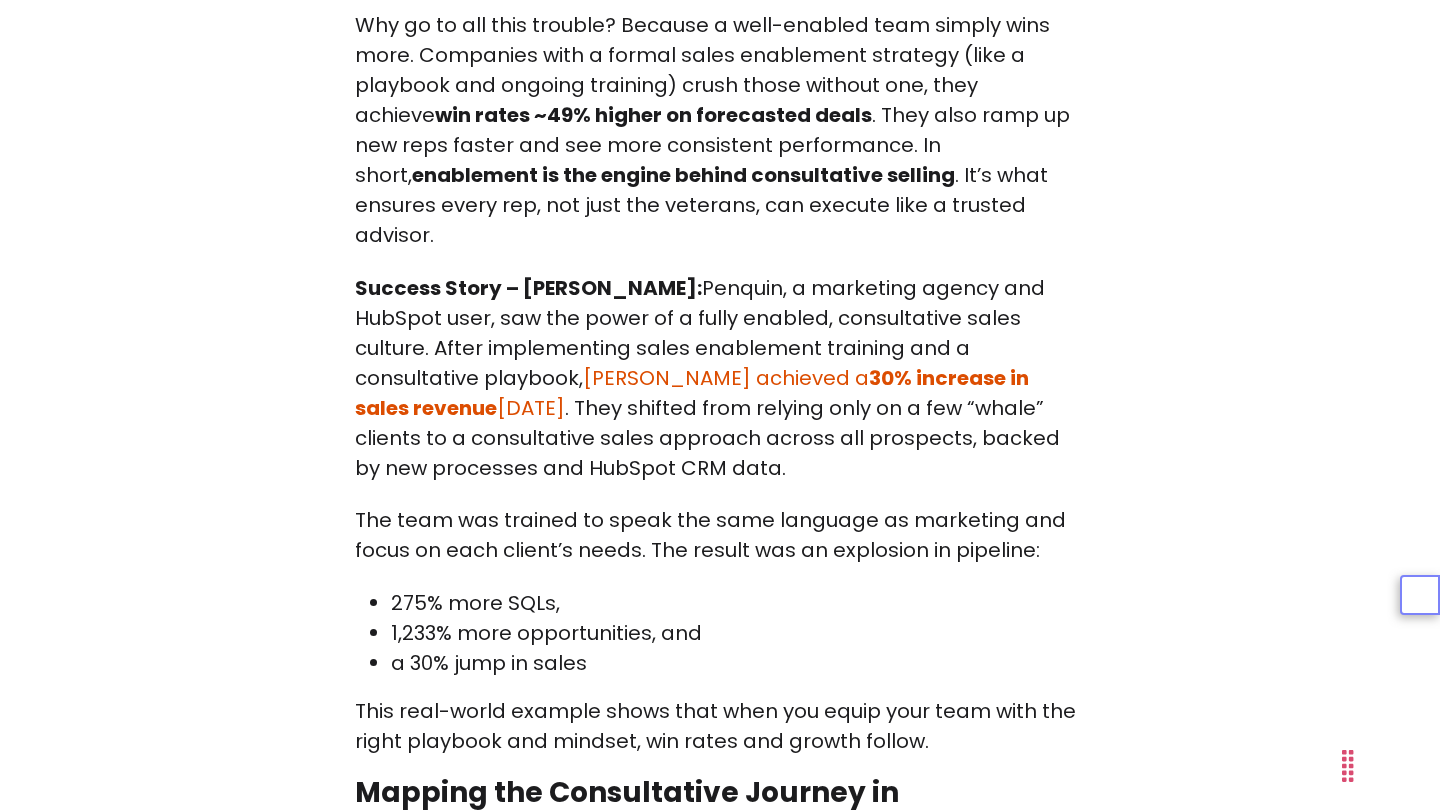 scroll, scrollTop: 4987, scrollLeft: 0, axis: vertical 